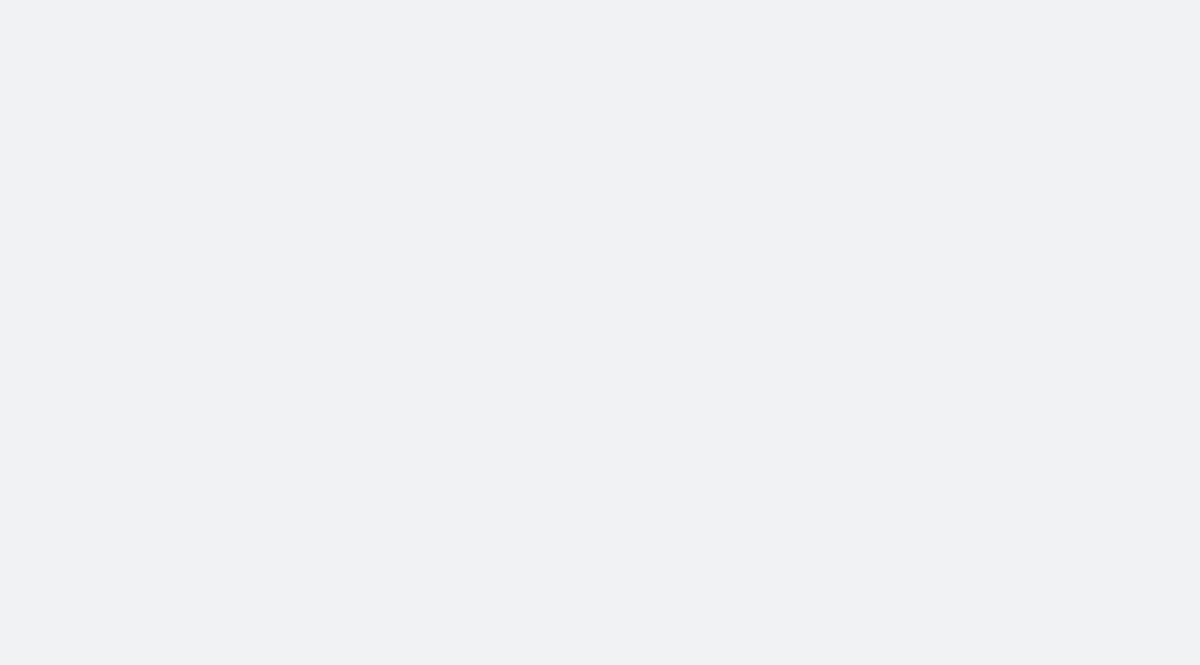 scroll, scrollTop: 0, scrollLeft: 0, axis: both 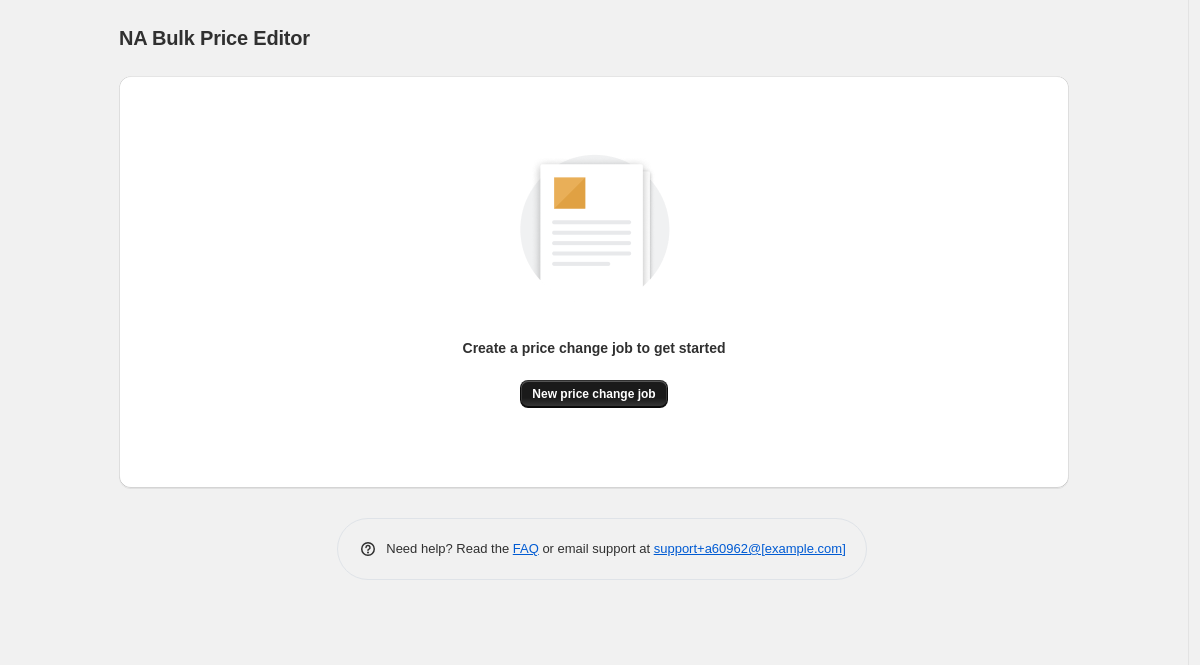click on "New price change job" at bounding box center [593, 394] 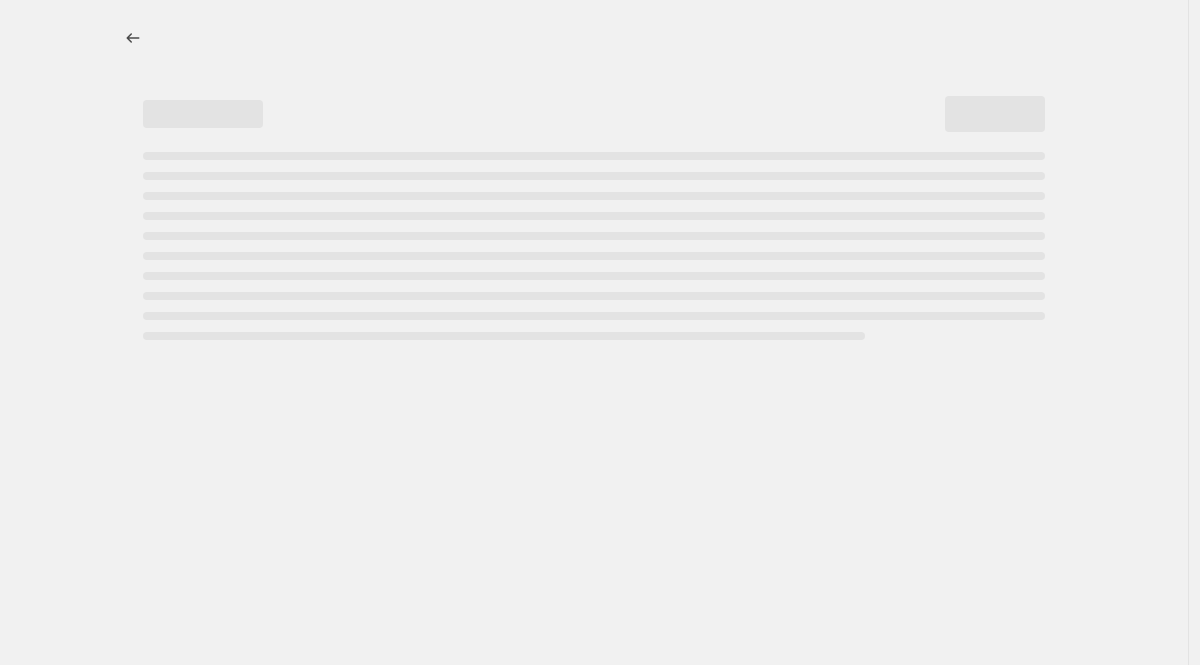 select on "percentage" 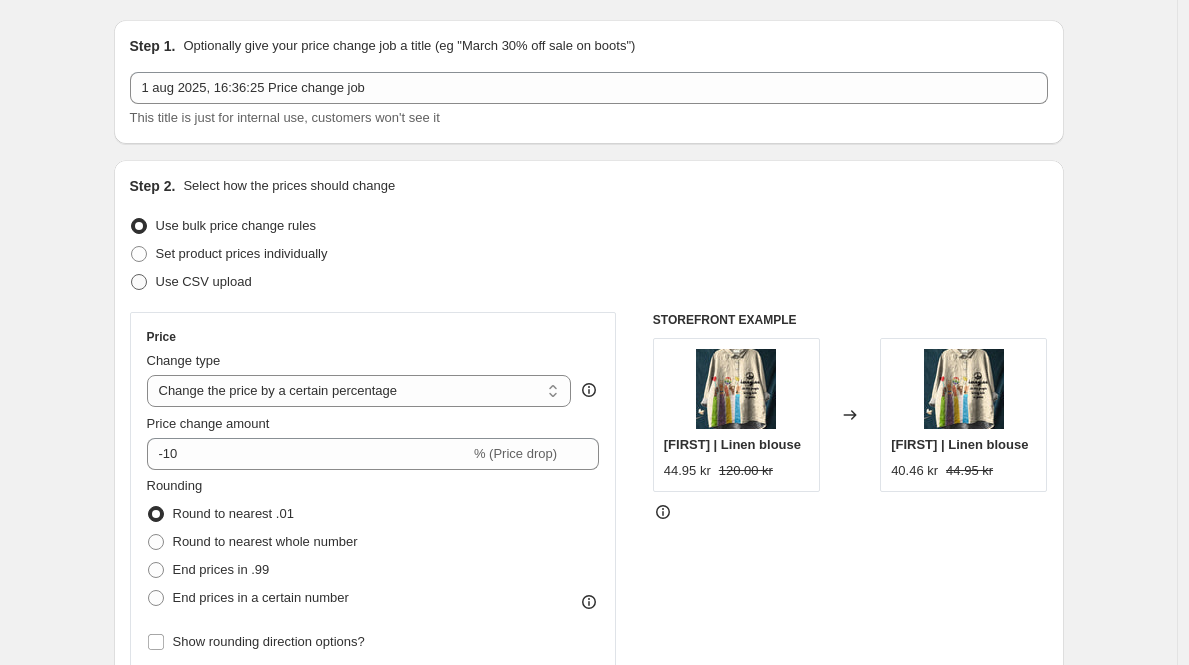 scroll, scrollTop: 84, scrollLeft: 0, axis: vertical 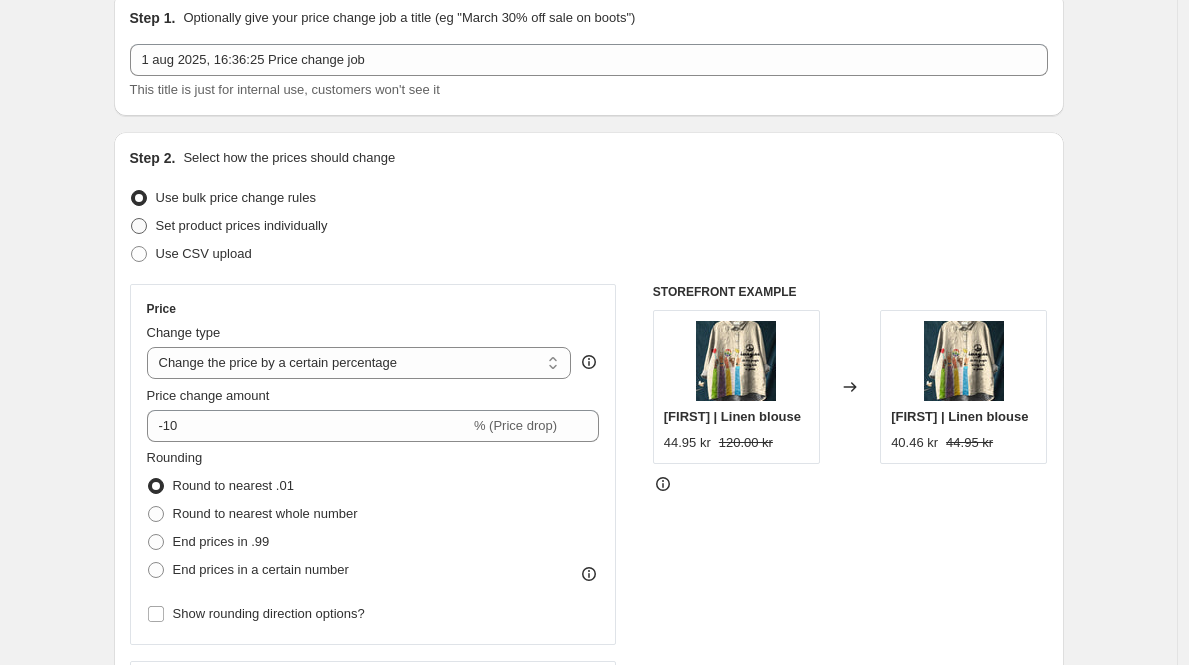 click at bounding box center [139, 226] 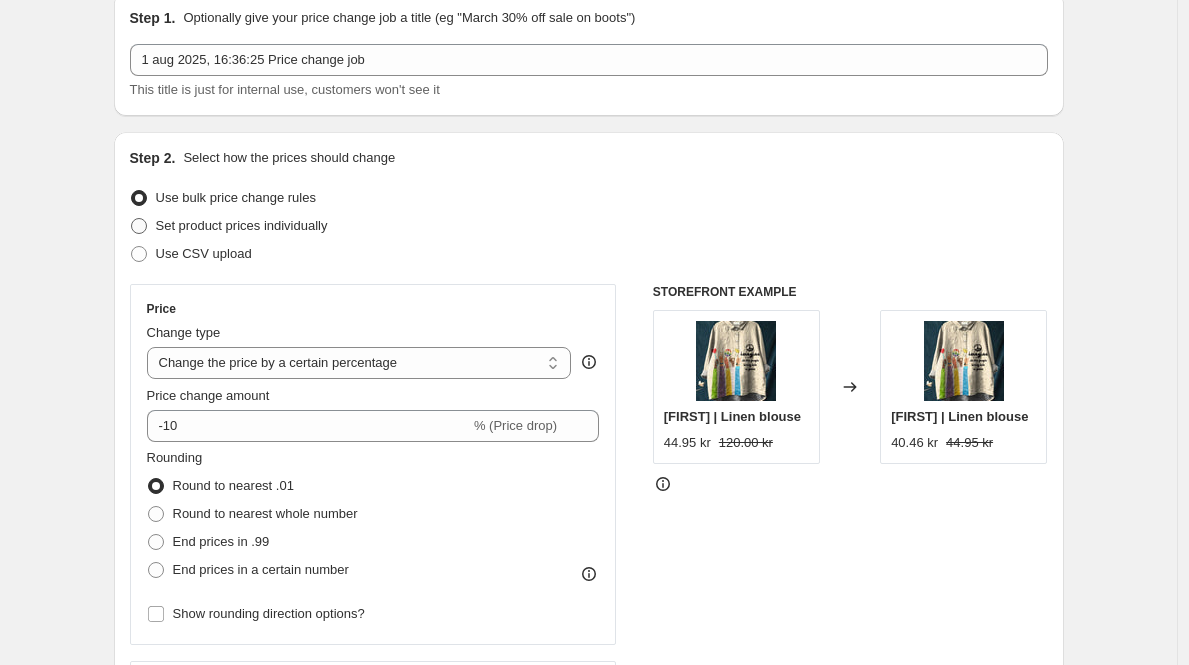 radio on "true" 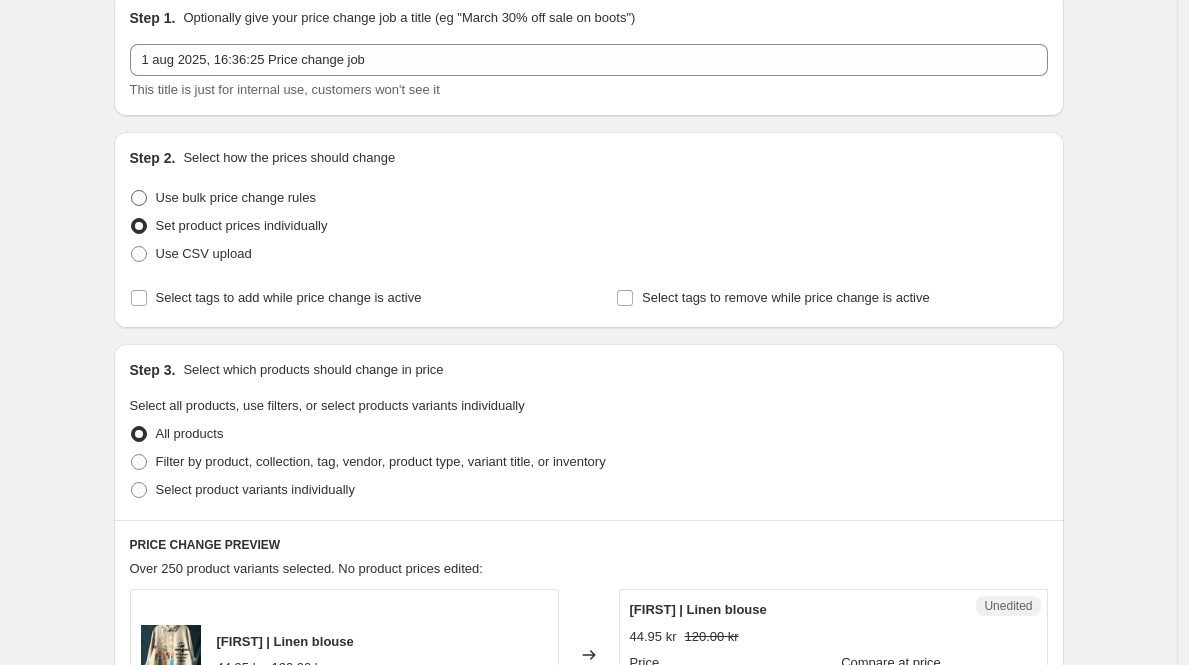 click at bounding box center (139, 198) 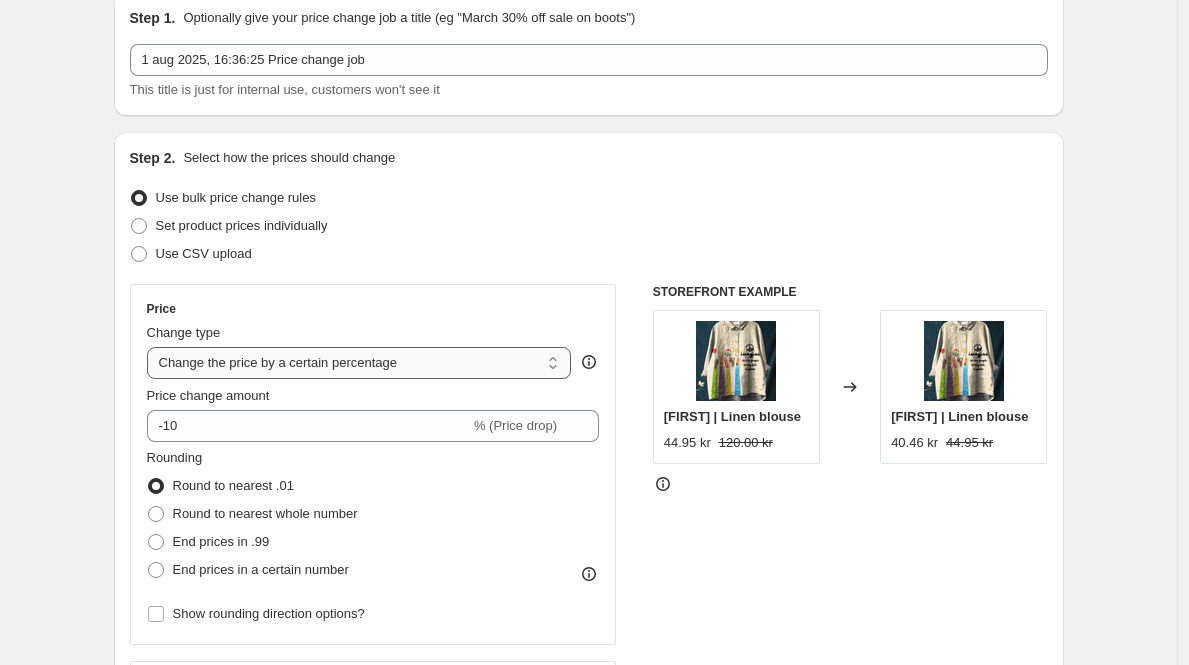 click on "Change the price to a certain amount Change the price by a certain amount Change the price by a certain percentage Change the price to the current compare at price (price before sale) Change the price by a certain amount relative to the compare at price Change the price by a certain percentage relative to the compare at price Don't change the price Change the price by a certain percentage relative to the cost per item Change price to certain cost margin" at bounding box center (359, 363) 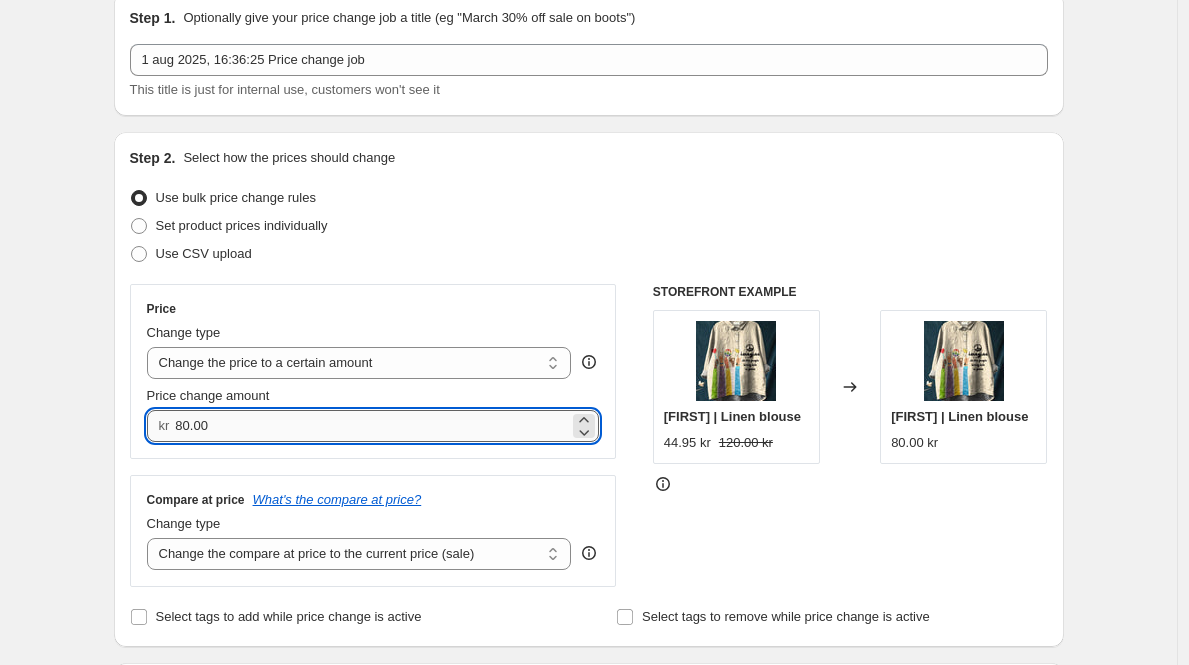 click on "80.00" at bounding box center (372, 426) 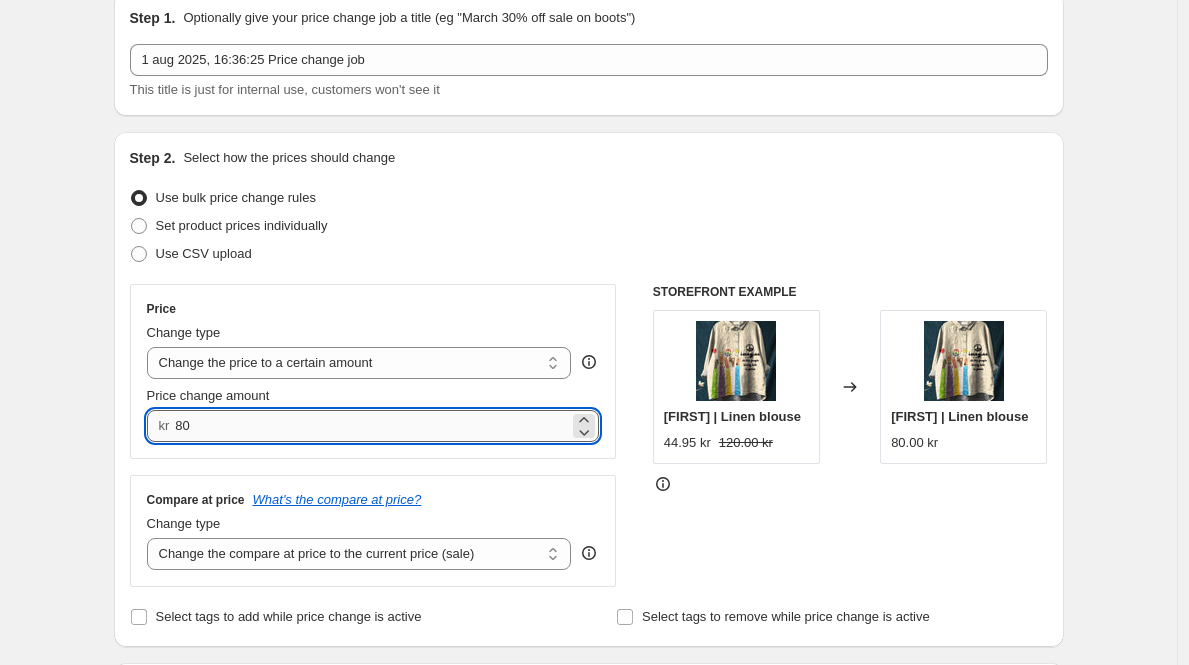 type on "8" 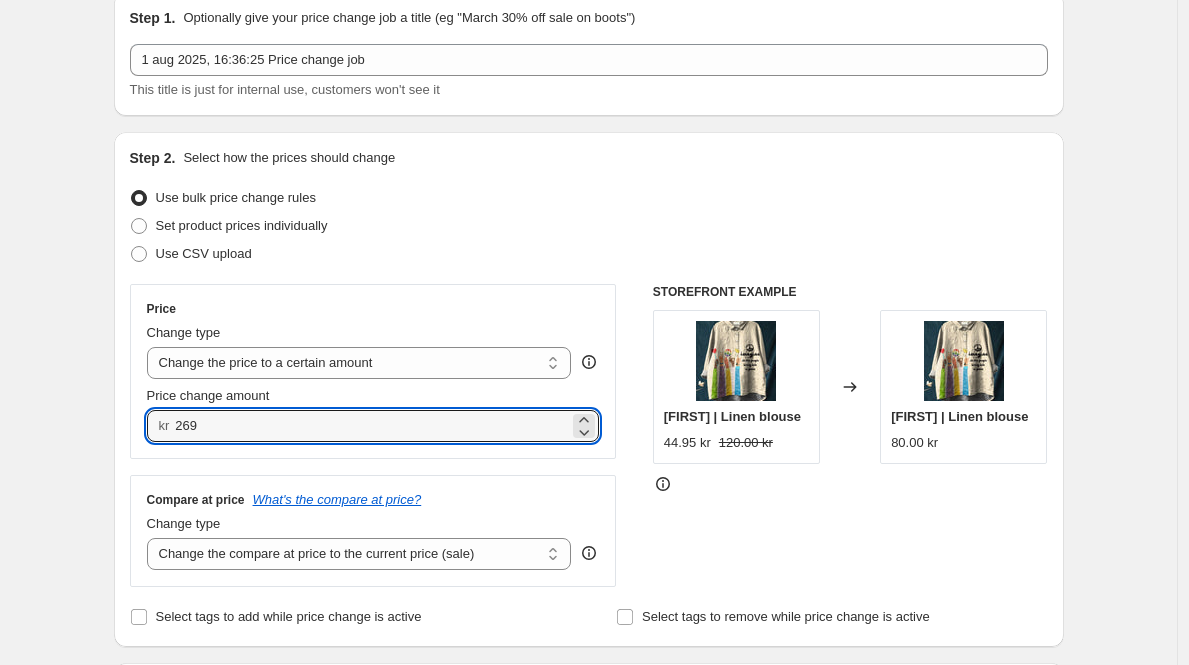 type on "269.00" 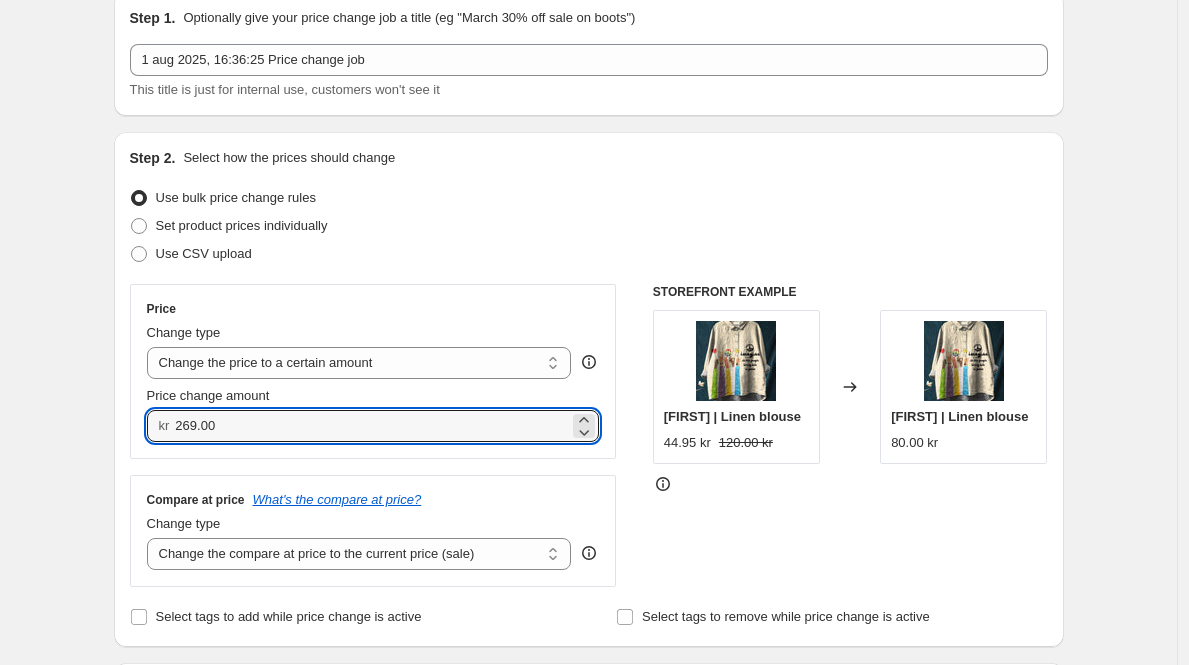 click on "Create new price change job. This page is ready Create new price change job Draft Step 1. Optionally give your price change job a title (eg "March 30% off sale on boots") 1 aug 2025, 16:36:25 Price change job This title is just for internal use, customers won't see it Step 2. Select how the prices should change Use bulk price change rules Set product prices individually Use CSV upload Price Change type Change the price to a certain amount Change the price by a certain amount Change the price by a certain percentage Change the price to the current compare at price (price before sale) Change the price by a certain amount relative to the compare at price Change the price by a certain percentage relative to the compare at price Don't change the price Change the price by a certain percentage relative to the cost per item Change price to certain cost margin Change the price to a certain amount Price change amount kr 269.00 Compare at price What's the compare at price? Change type Don't change the compare at price" at bounding box center (588, 822) 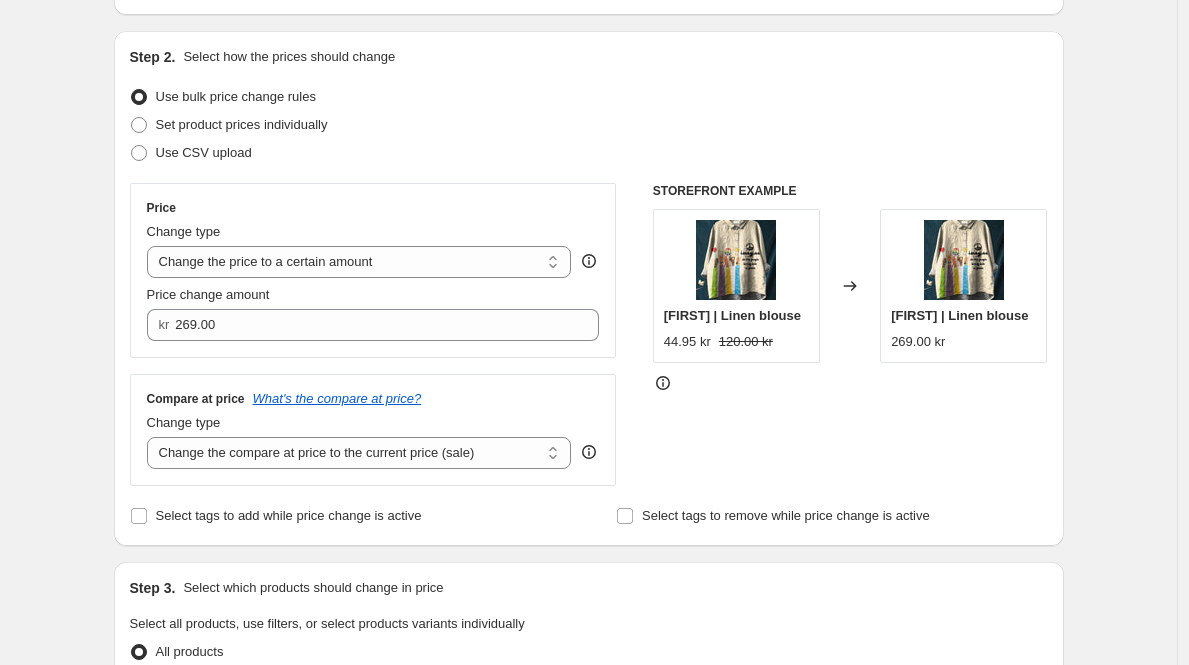 scroll, scrollTop: 318, scrollLeft: 0, axis: vertical 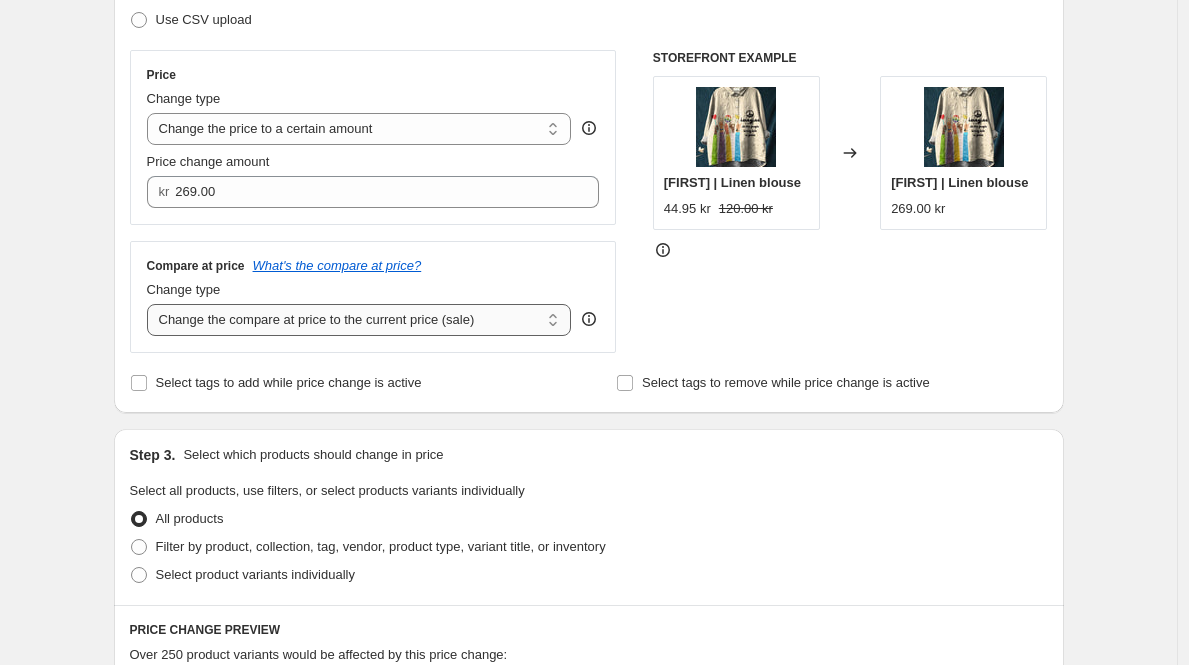 click on "Change the compare at price to the current price (sale) Change the compare at price to a certain amount Change the compare at price by a certain amount Change the compare at price by a certain percentage Change the compare at price by a certain amount relative to the actual price Change the compare at price by a certain percentage relative to the actual price Don't change the compare at price Remove the compare at price" at bounding box center [359, 320] 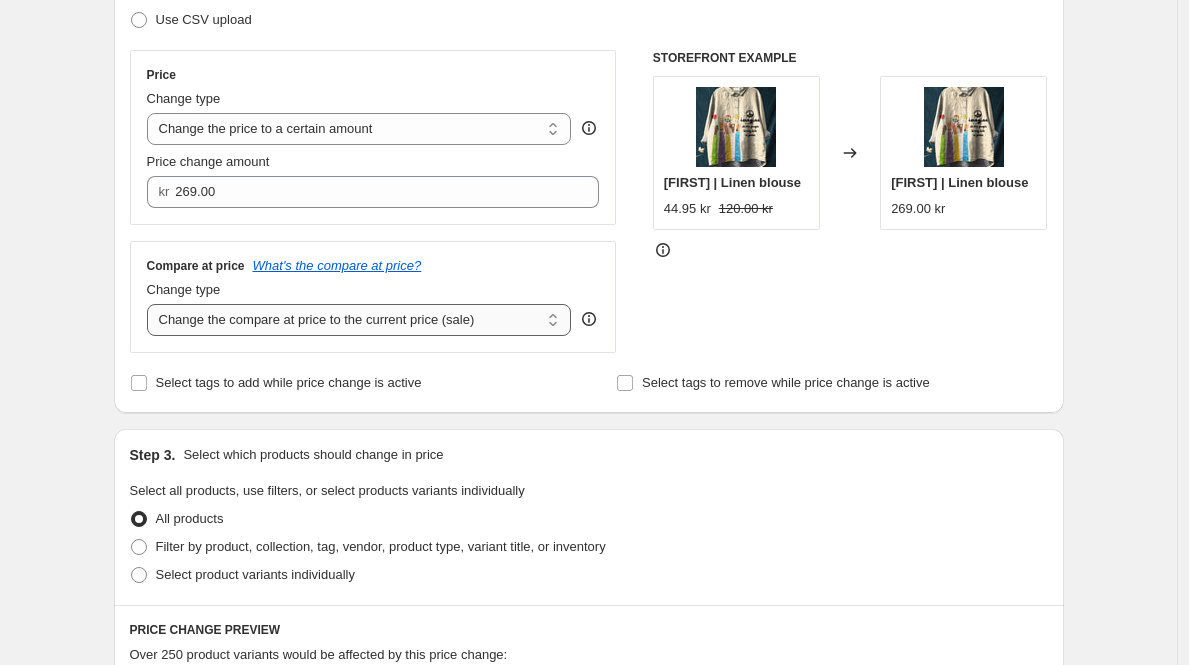 select on "to" 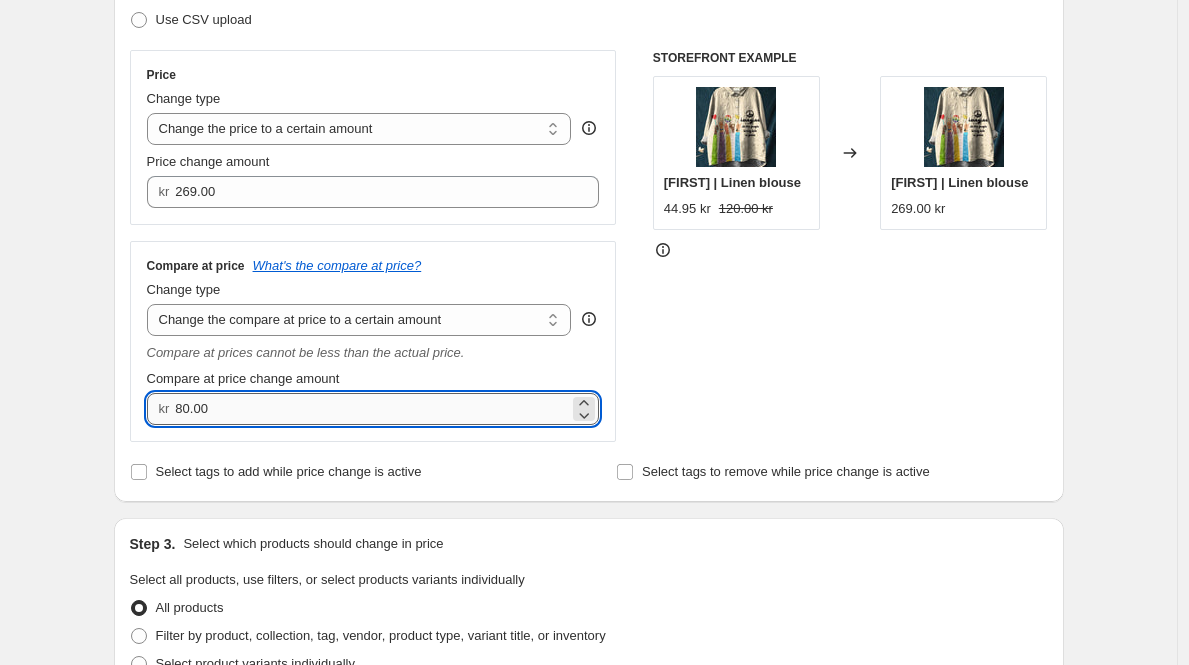 click on "80.00" at bounding box center [372, 409] 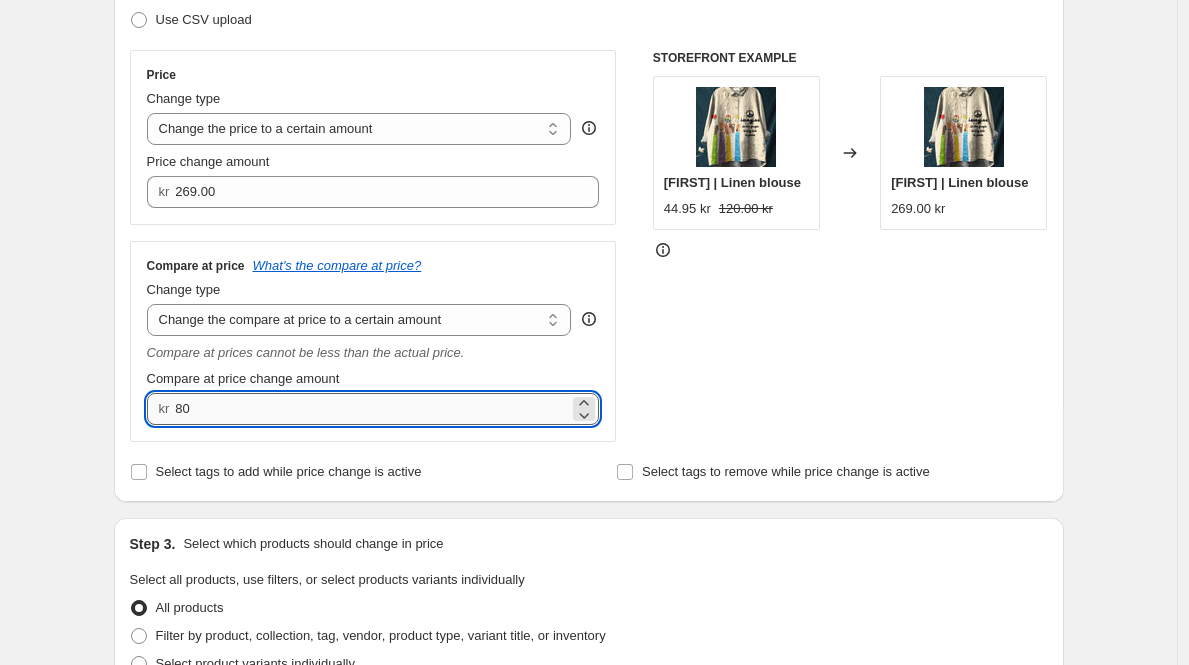 type on "8" 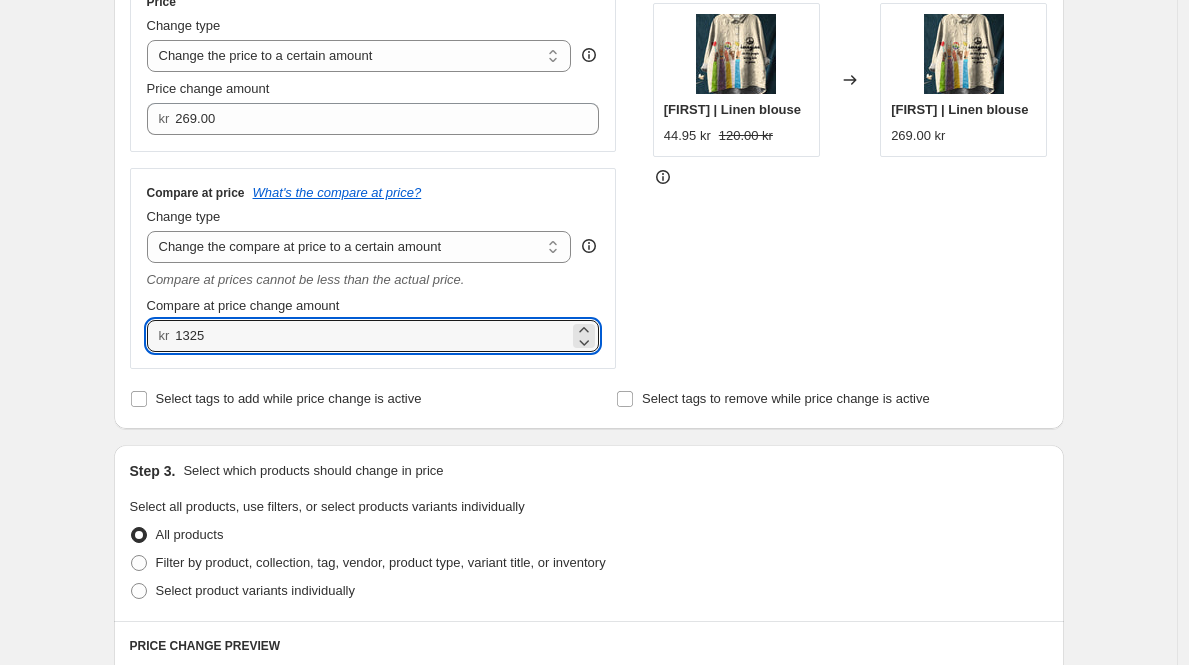 scroll, scrollTop: 427, scrollLeft: 0, axis: vertical 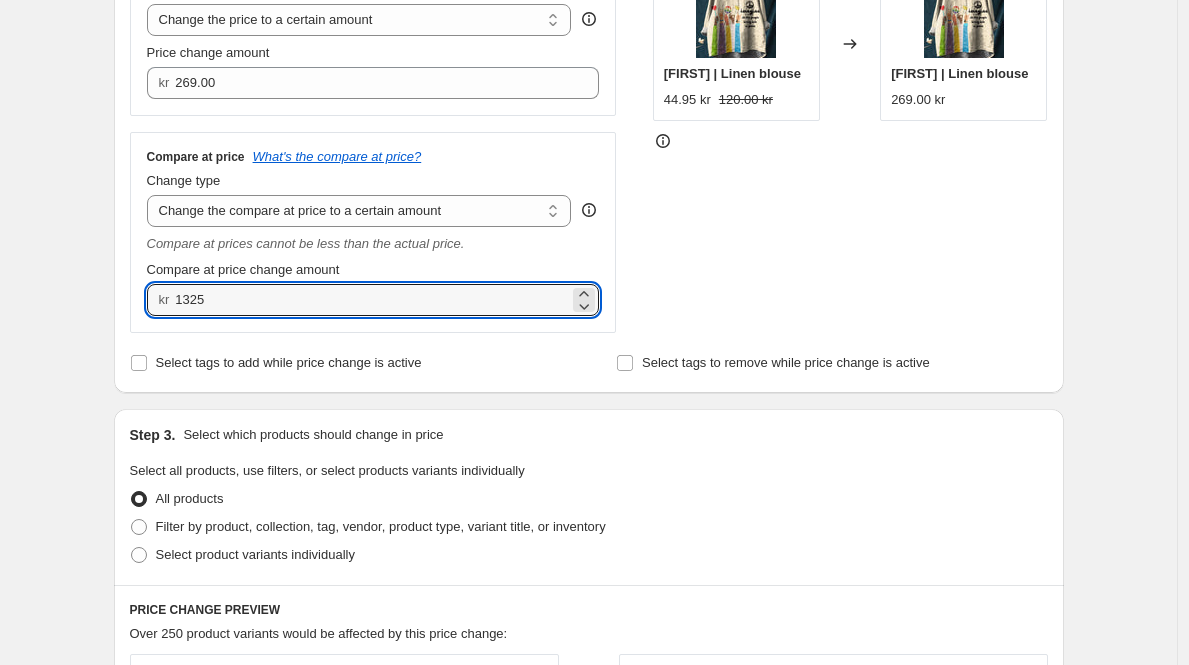 type on "1325.00" 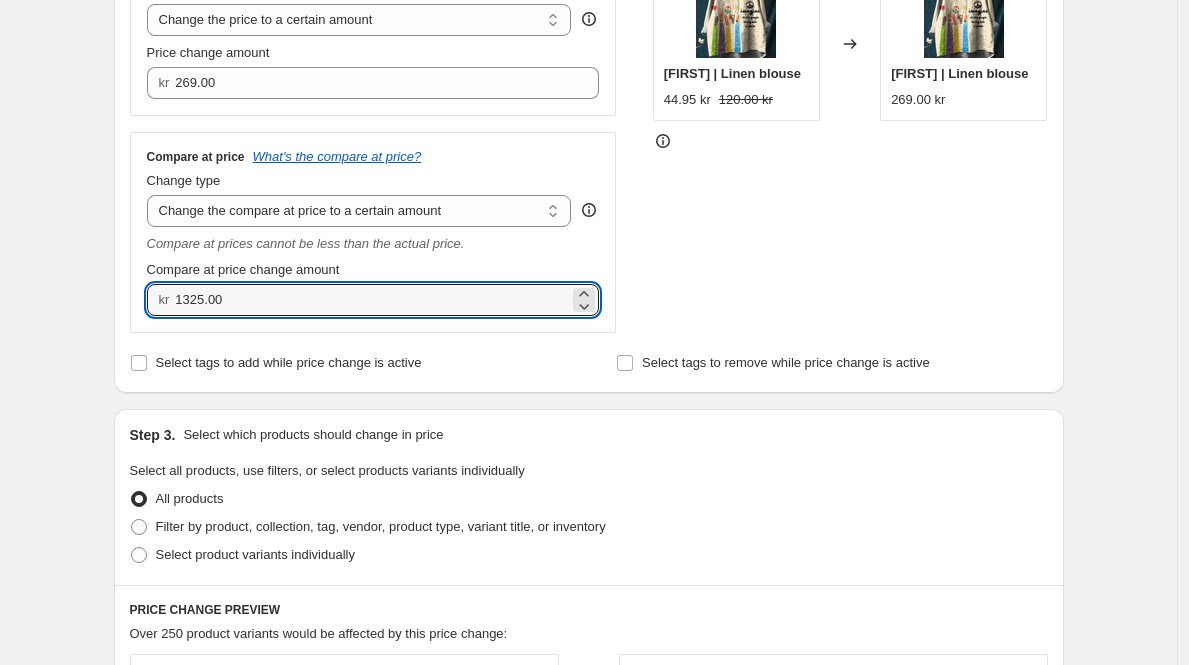 click on "Create new price change job. This page is ready Create new price change job Draft Step 1. Optionally give your price change job a title (eg "March 30% off sale on boots") 1 aug 2025, 16:36:25 Price change job This title is just for internal use, customers won't see it Step 2. Select how the prices should change Use bulk price change rules Set product prices individually Use CSV upload Price Change type Change the price to a certain amount Change the price by a certain amount Change the price by a certain percentage Change the price to the current compare at price (price before sale) Change the price by a certain amount relative to the compare at price Change the price by a certain percentage relative to the compare at price Don't change the price Change the price by a certain percentage relative to the cost per item Change price to certain cost margin Change the price to a certain amount Price change amount kr 269.00 Compare at price What's the compare at price? Change type Don't change the compare at price" at bounding box center [588, 523] 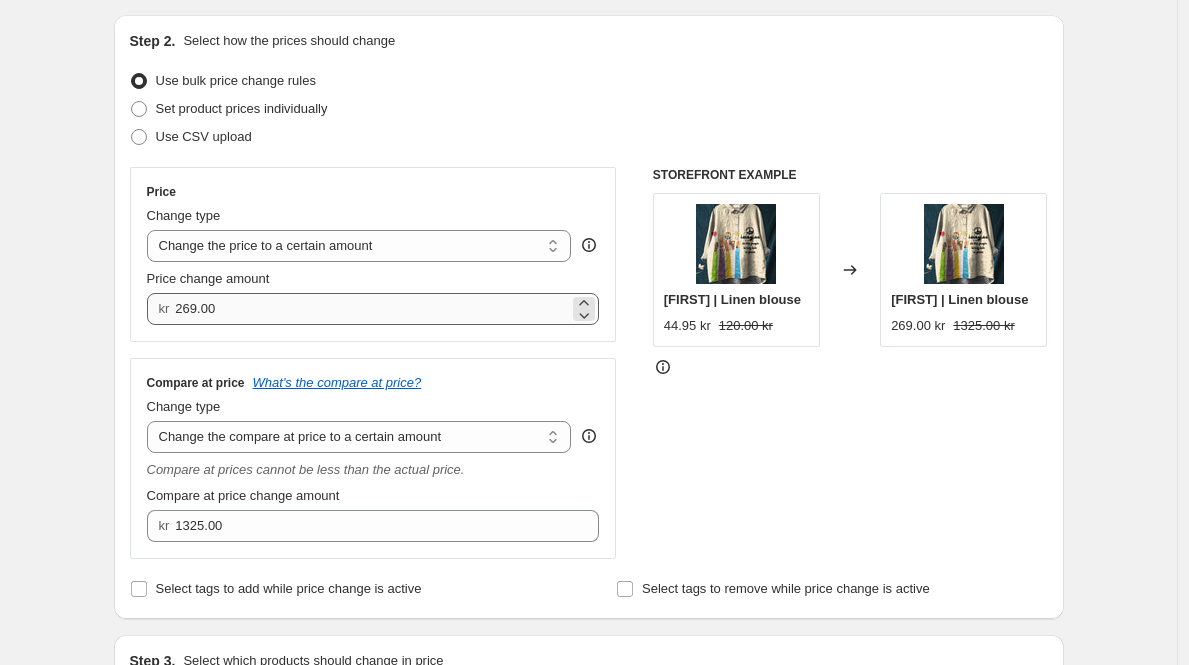 scroll, scrollTop: 202, scrollLeft: 0, axis: vertical 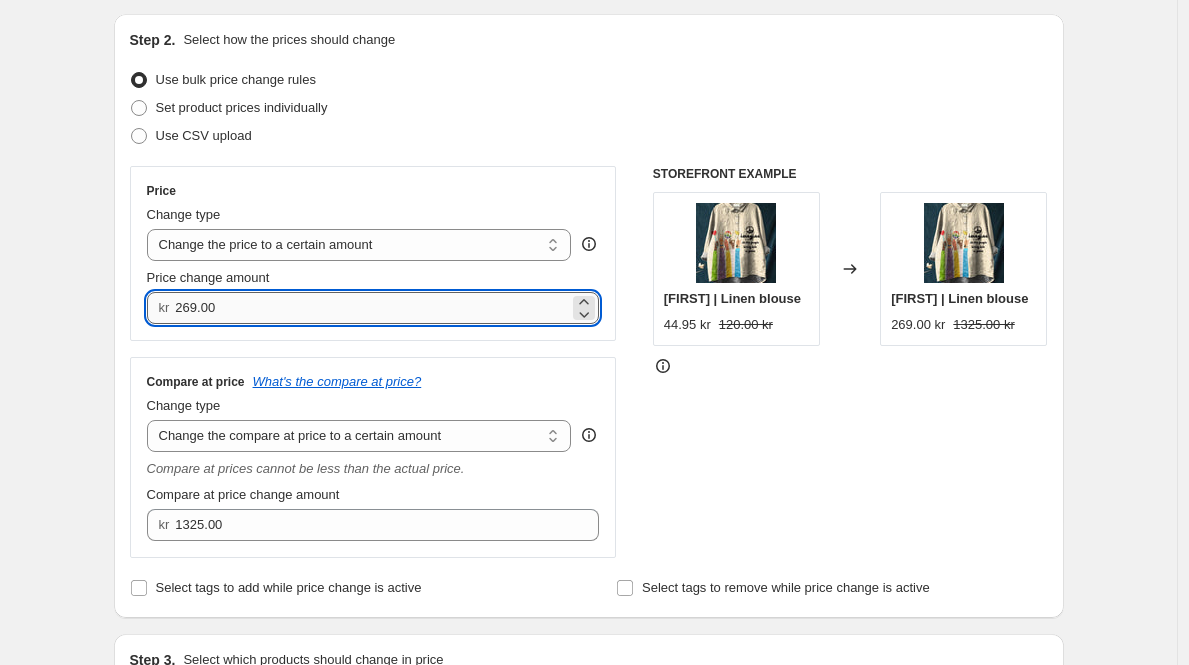 click on "269.00" at bounding box center (372, 308) 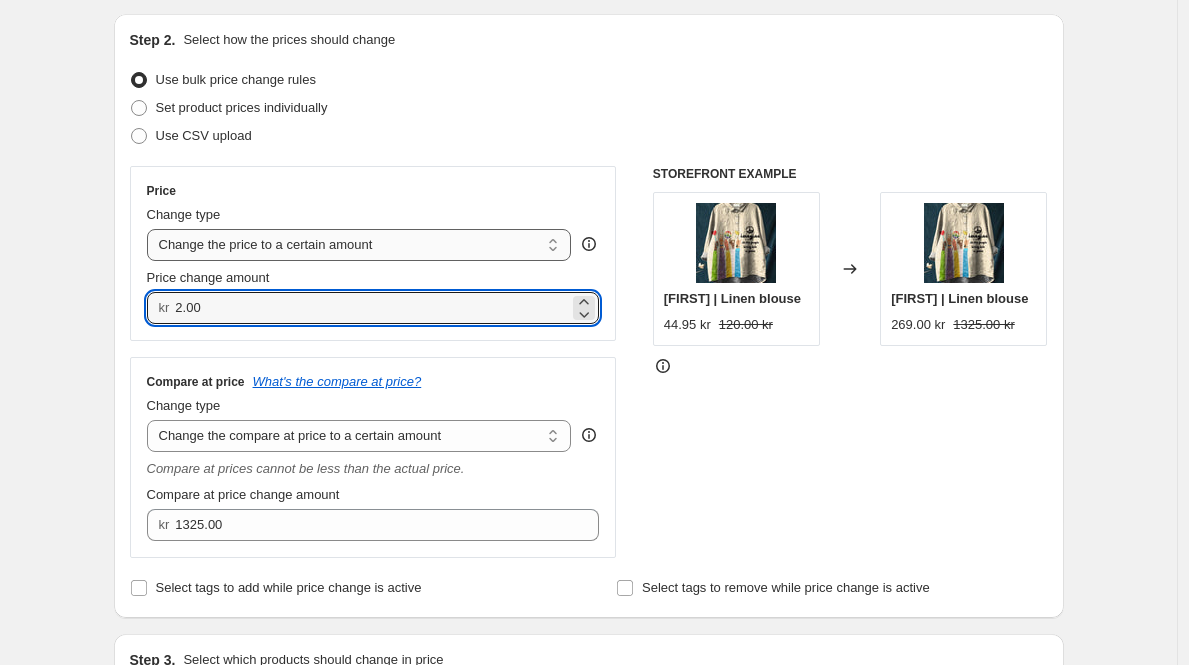click on "Change the price to a certain amount Change the price by a certain amount Change the price by a certain percentage Change the price to the current compare at price (price before sale) Change the price by a certain amount relative to the compare at price Change the price by a certain percentage relative to the compare at price Don't change the price Change the price by a certain percentage relative to the cost per item Change price to certain cost margin" at bounding box center [359, 245] 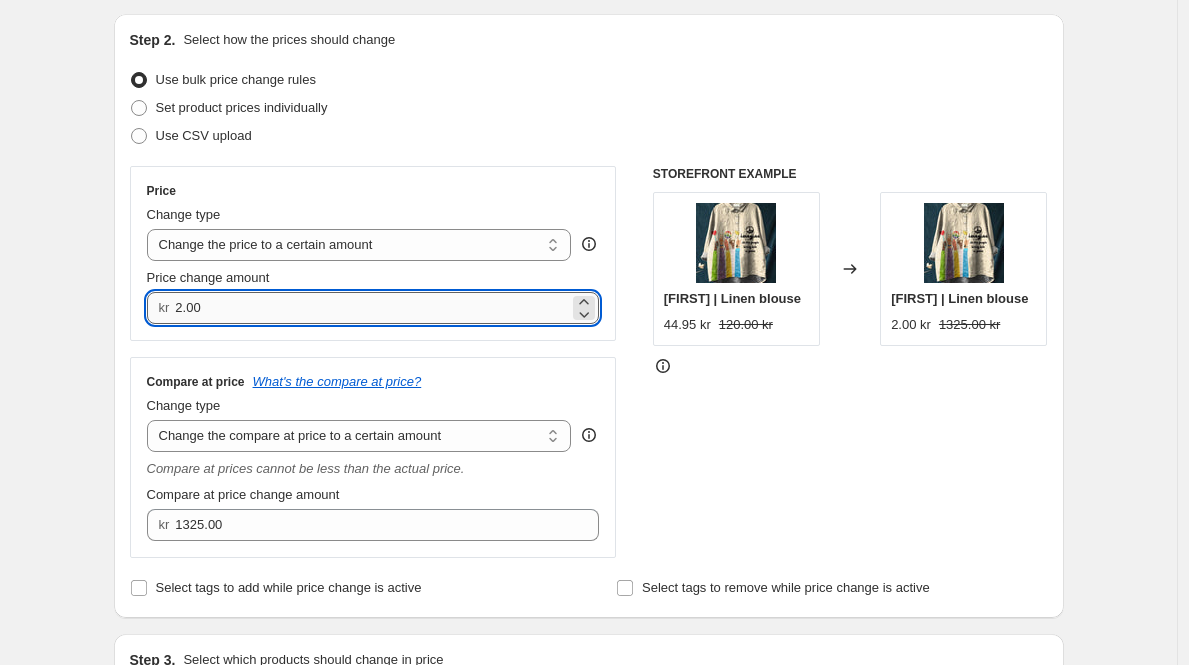click on "2.00" at bounding box center (372, 308) 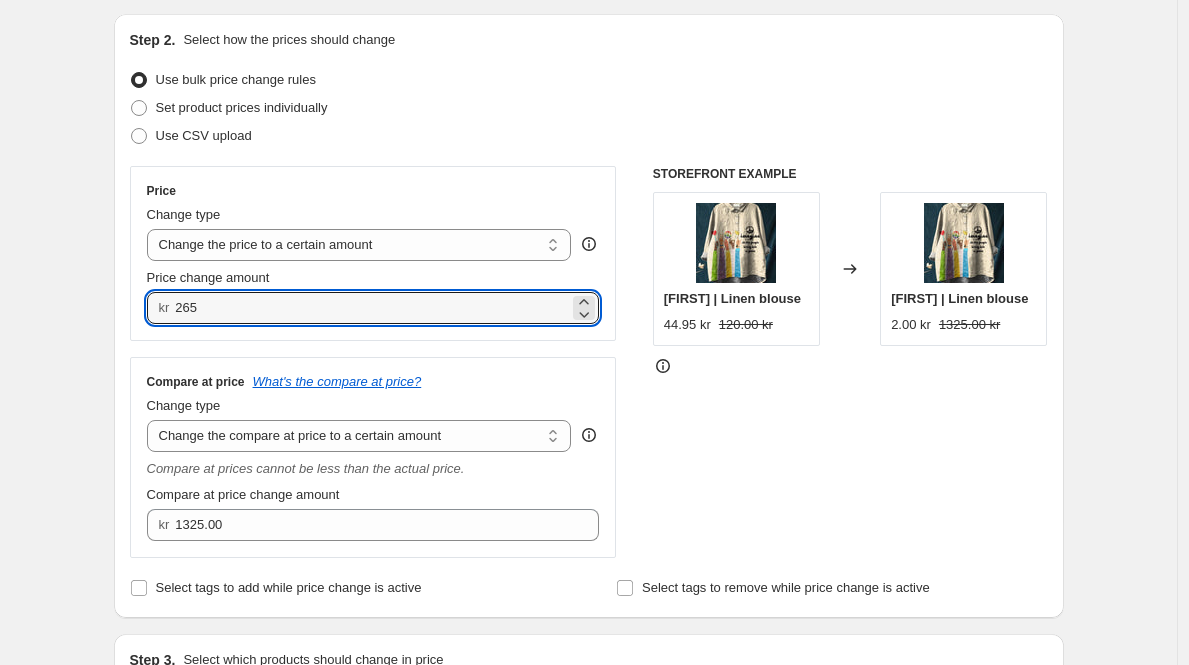 type on "265.00" 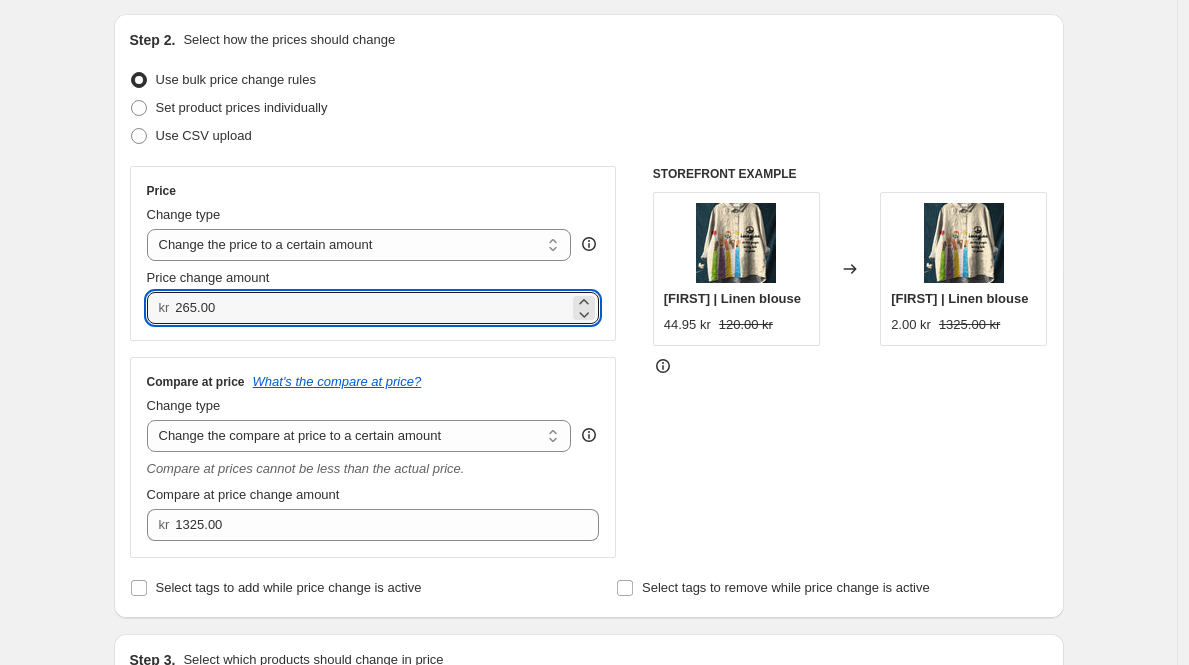 click on "Create new price change job. This page is ready Create new price change job Draft Step 1. Optionally give your price change job a title (eg "March 30% off sale on boots") 1 aug 2025, 16:36:25 Price change job This title is just for internal use, customers won't see it Step 2. Select how the prices should change Use bulk price change rules Set product prices individually Use CSV upload Price Change type Change the price to a certain amount Change the price by a certain amount Change the price by a certain percentage Change the price to the current compare at price (price before sale) Change the price by a certain amount relative to the compare at price Change the price by a certain percentage relative to the compare at price Don't change the price Change the price by a certain percentage relative to the cost per item Change price to certain cost margin Change the price to a certain amount Price change amount kr 265.00 Compare at price What's the compare at price? Change type Don't change the compare at price" at bounding box center [588, 748] 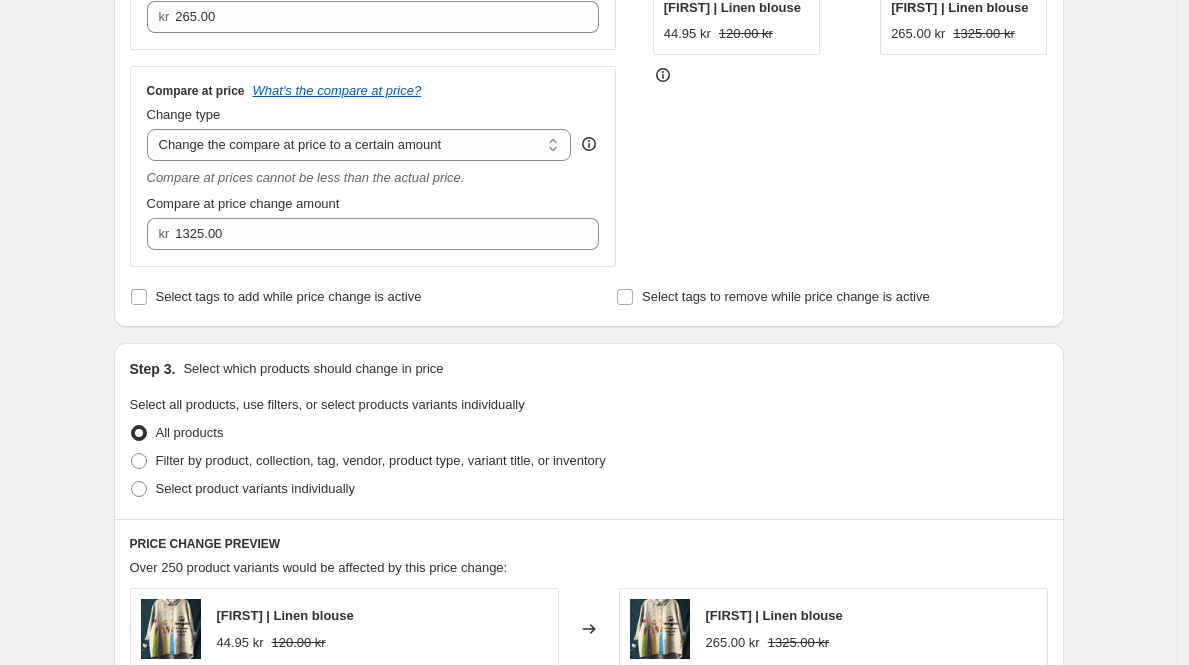 scroll, scrollTop: 494, scrollLeft: 0, axis: vertical 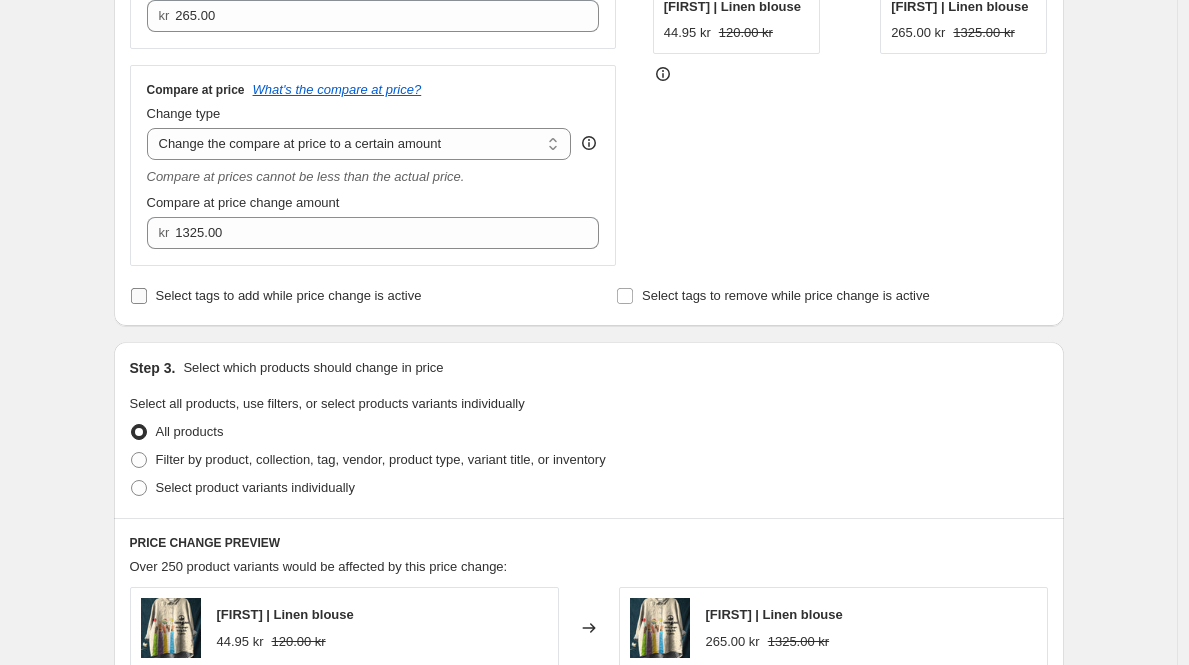 click on "Select tags to add while price change is active" at bounding box center (139, 296) 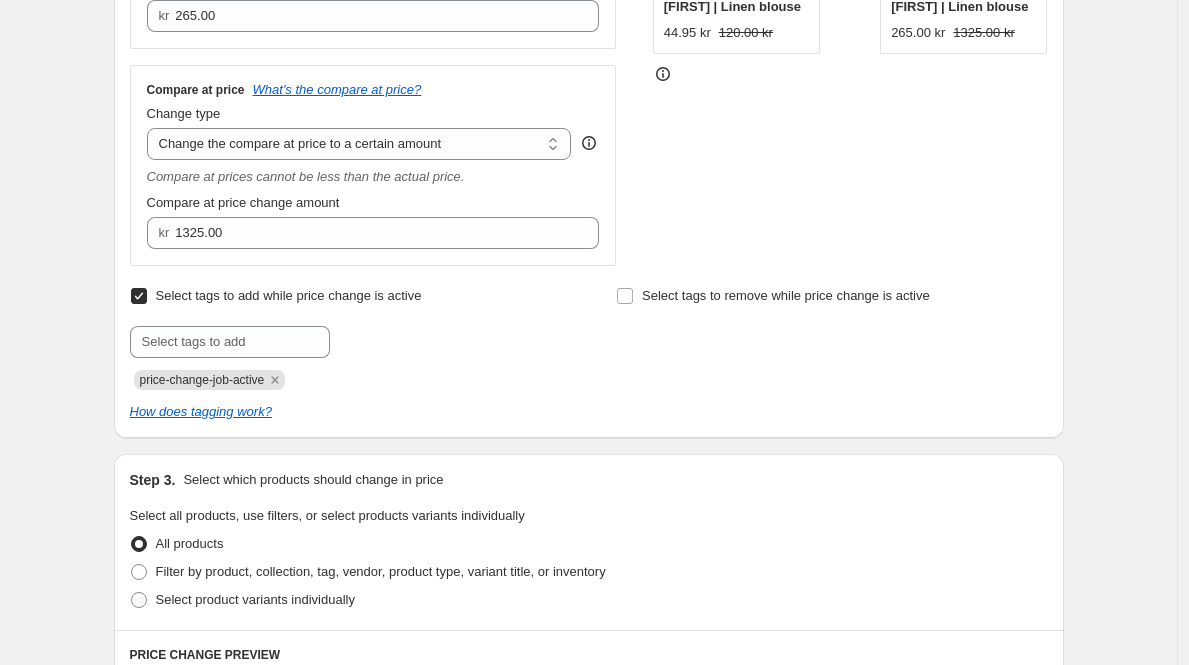 click on "Select tags to add while price change is active" at bounding box center (139, 296) 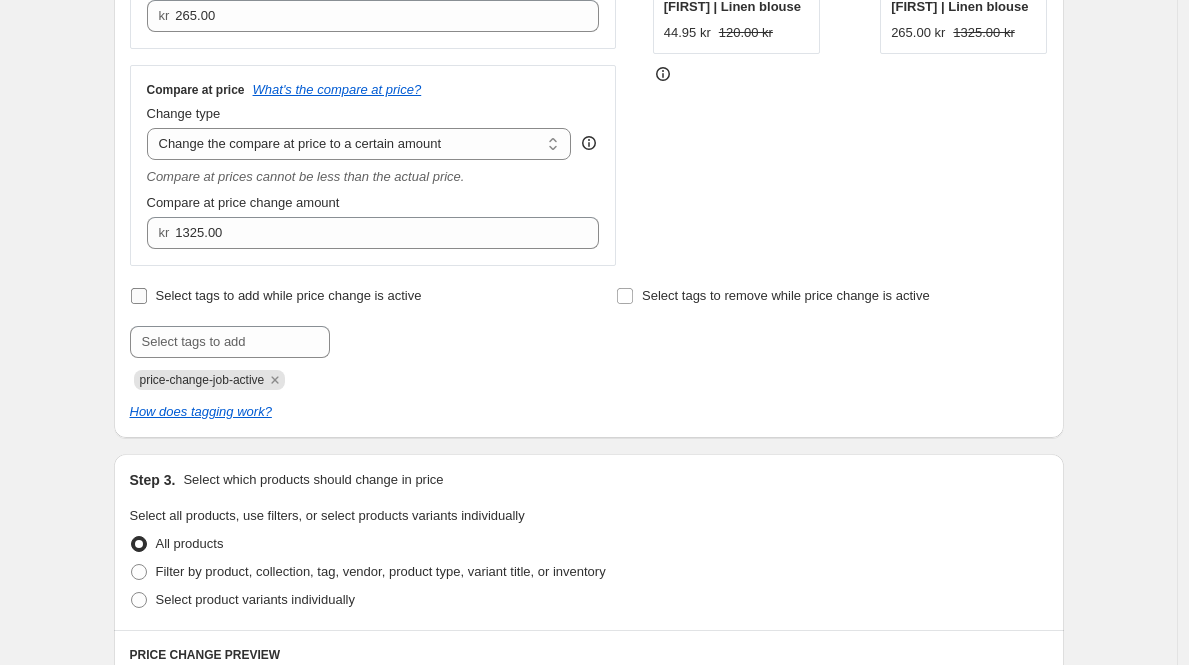 checkbox on "false" 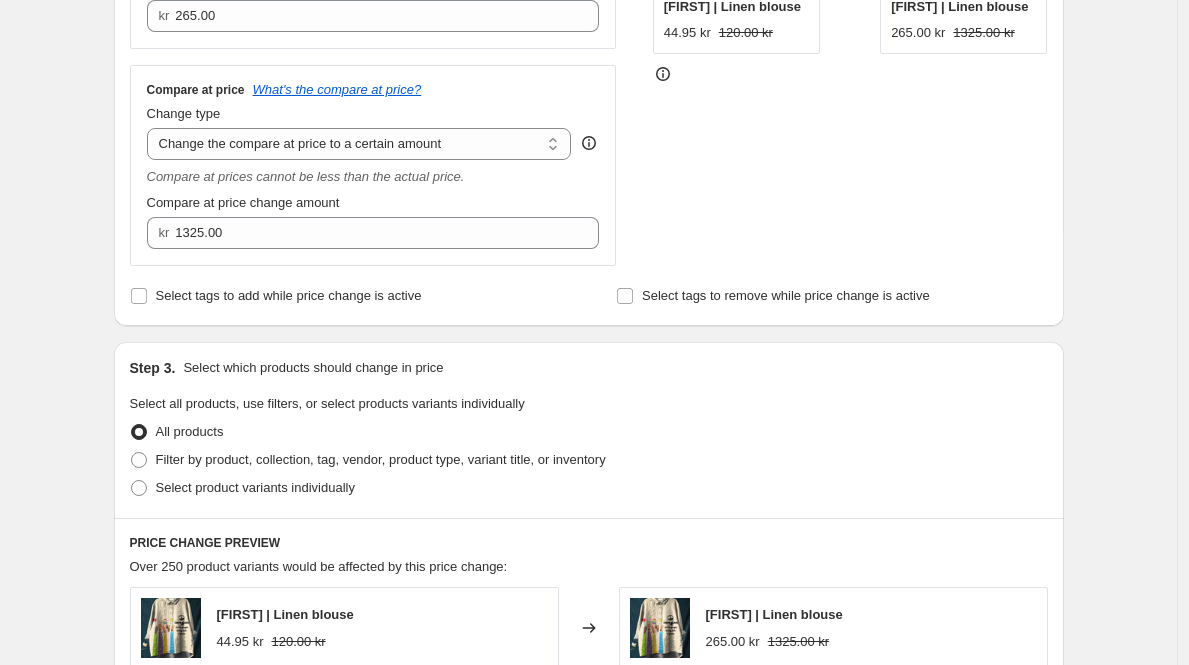 scroll, scrollTop: 672, scrollLeft: 0, axis: vertical 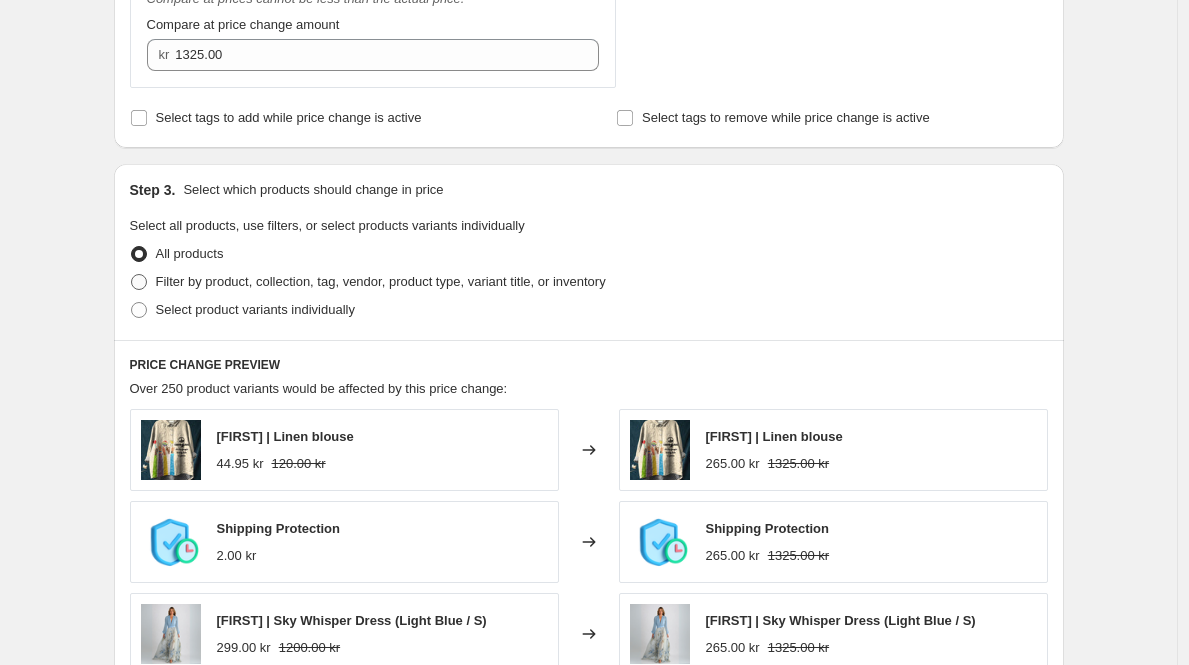 click at bounding box center (139, 282) 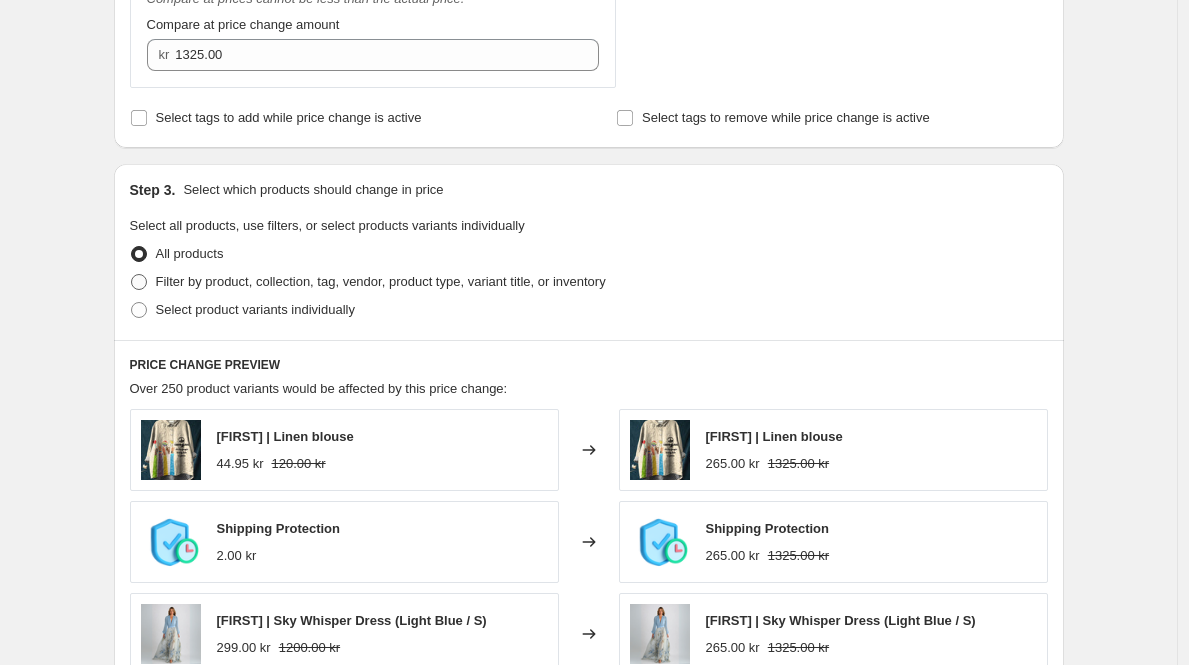 radio on "true" 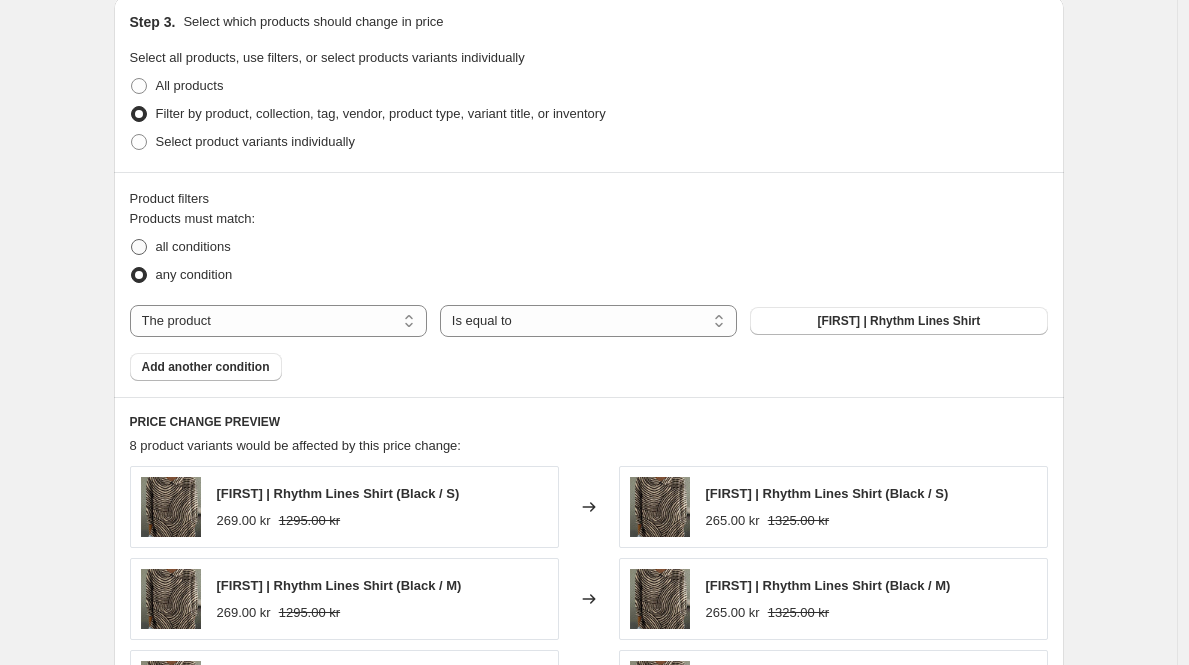 scroll, scrollTop: 859, scrollLeft: 0, axis: vertical 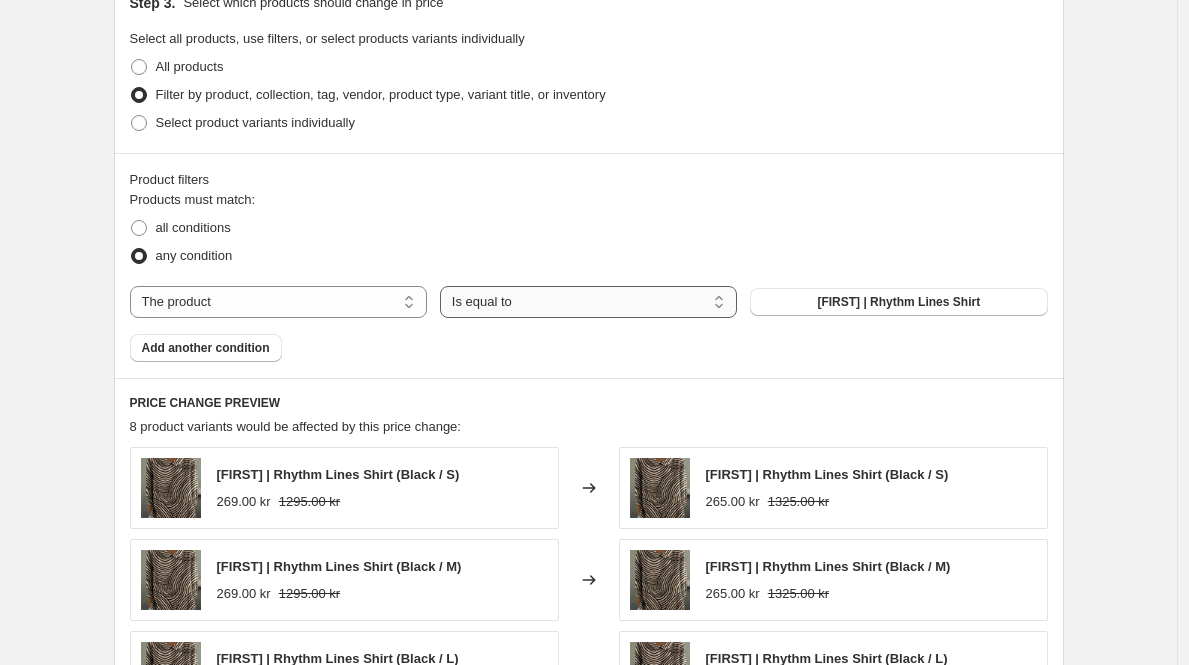 click on "Is equal to Is not equal to" at bounding box center [588, 302] 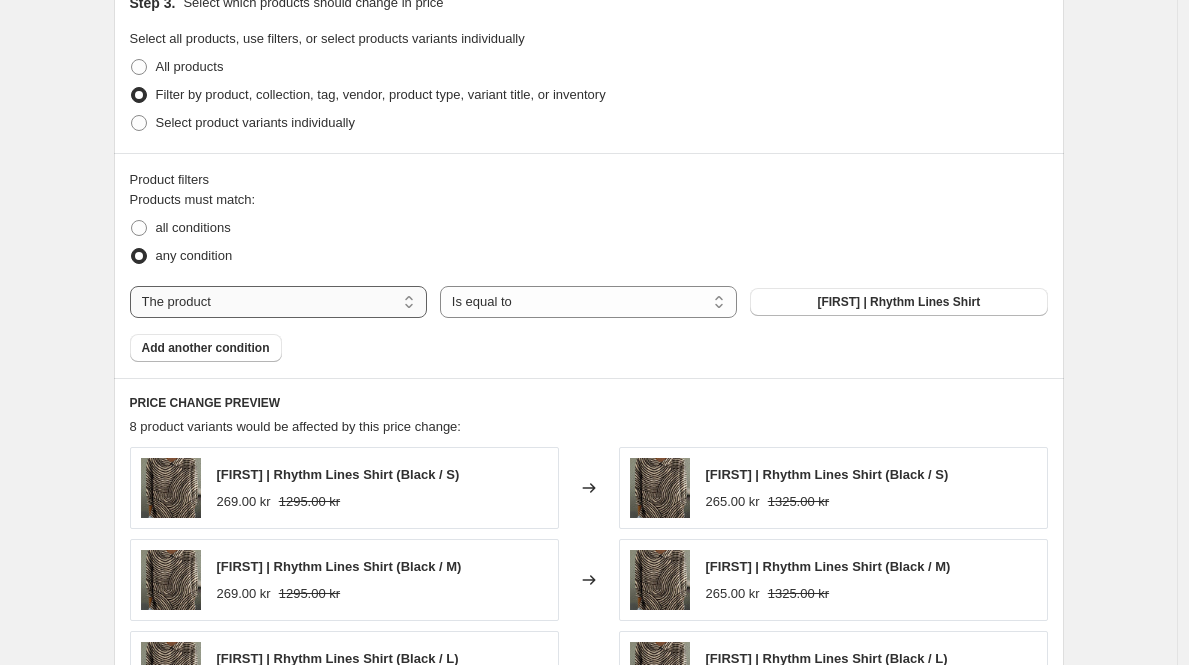 click on "The product The product's collection The product's tag The product's vendor The product's type The product's status The variant's title Inventory quantity" at bounding box center [278, 302] 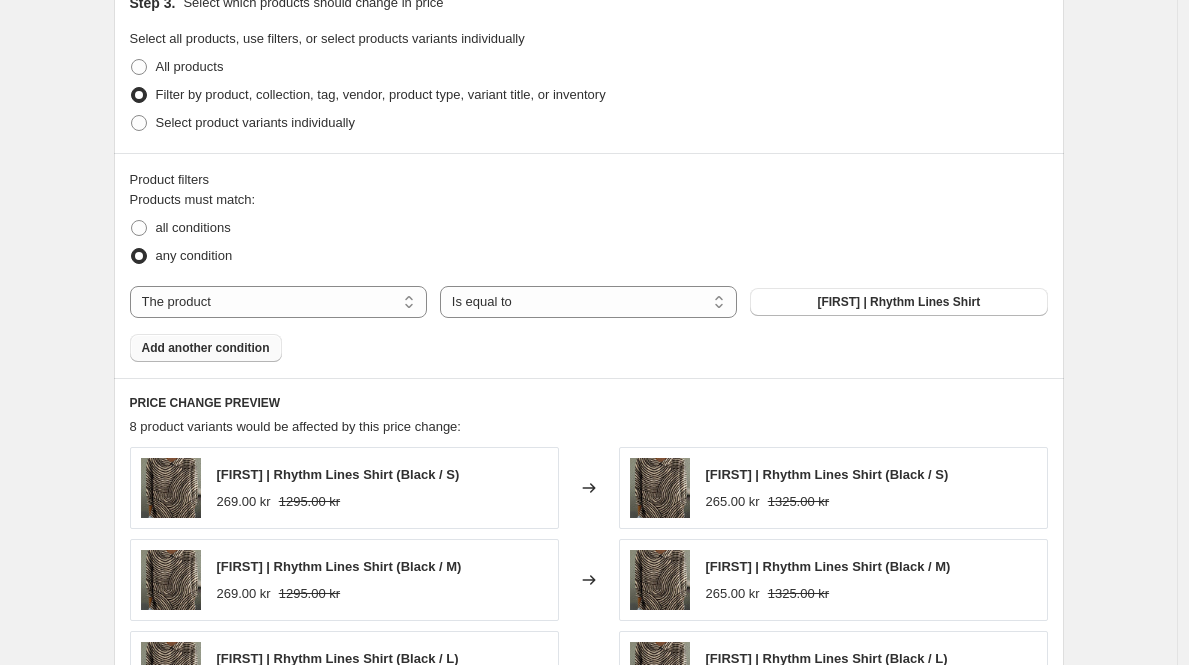 click on "Add another condition" at bounding box center [206, 348] 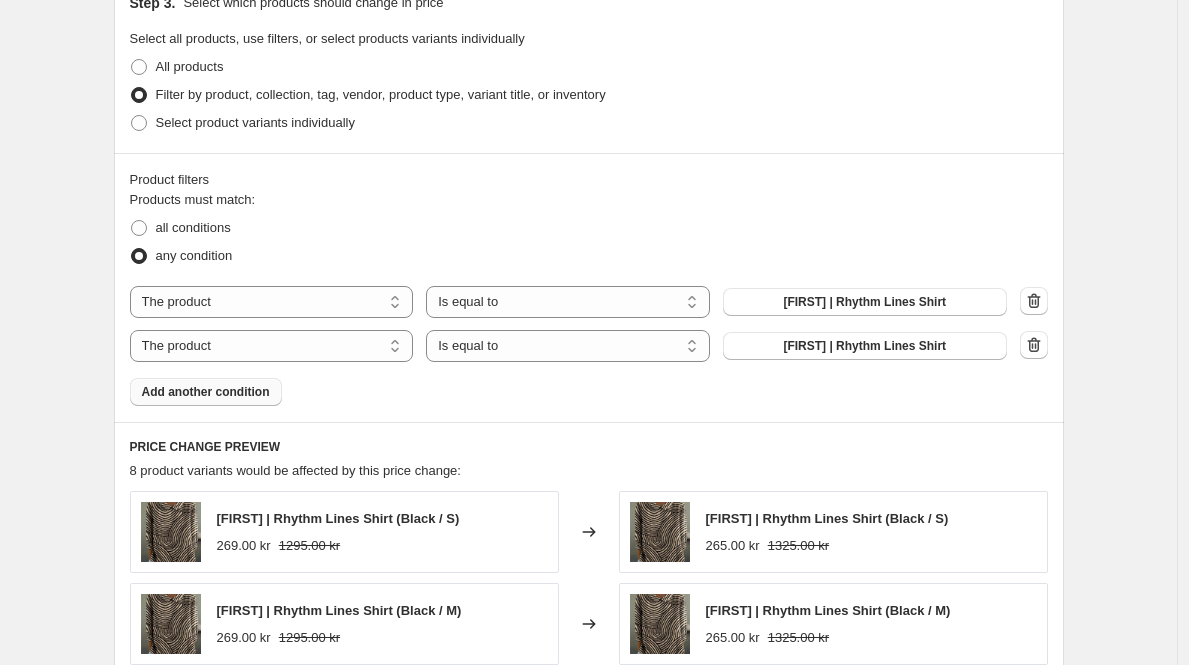 click 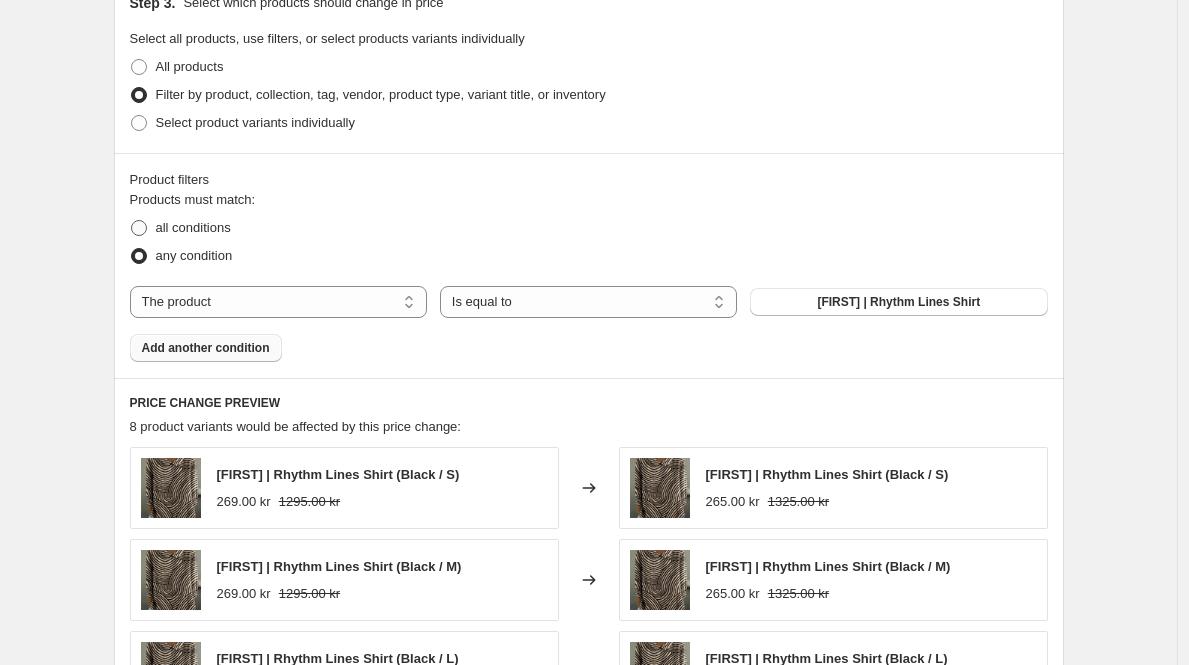 click at bounding box center [139, 228] 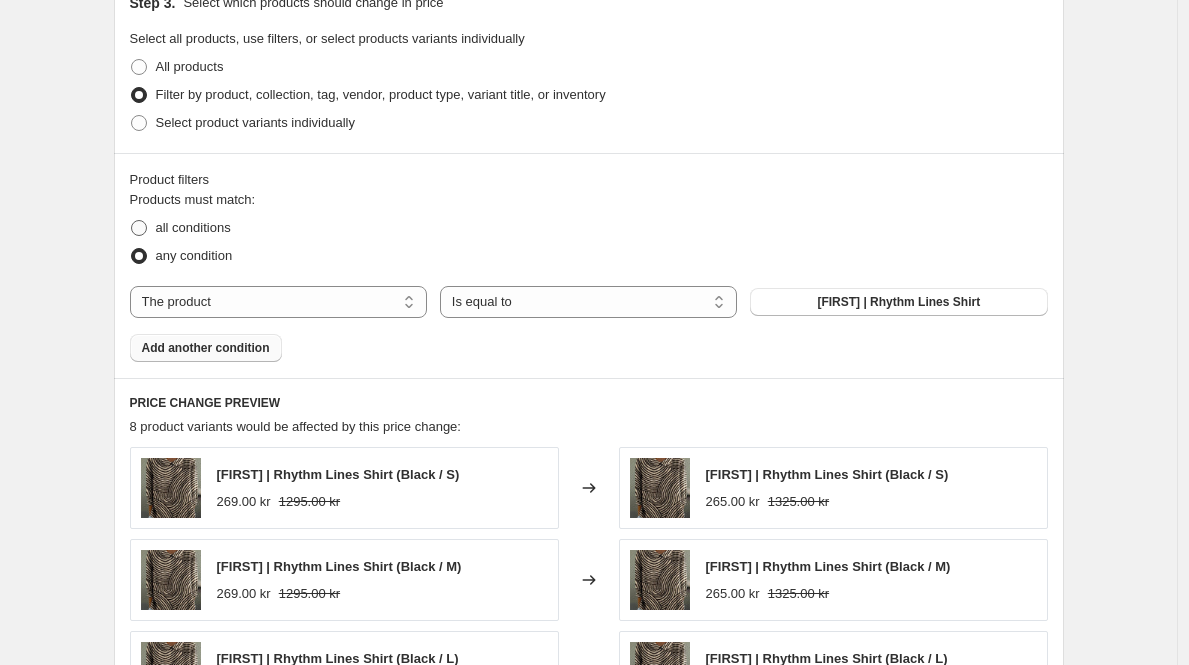 radio on "true" 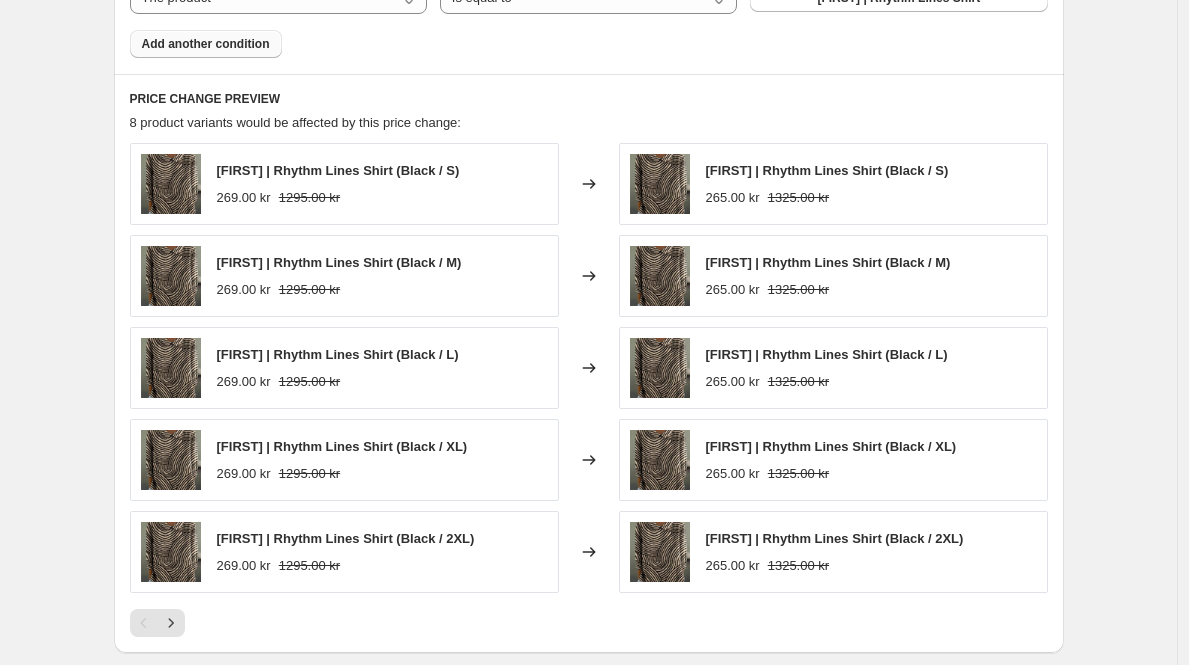 scroll, scrollTop: 1461, scrollLeft: 0, axis: vertical 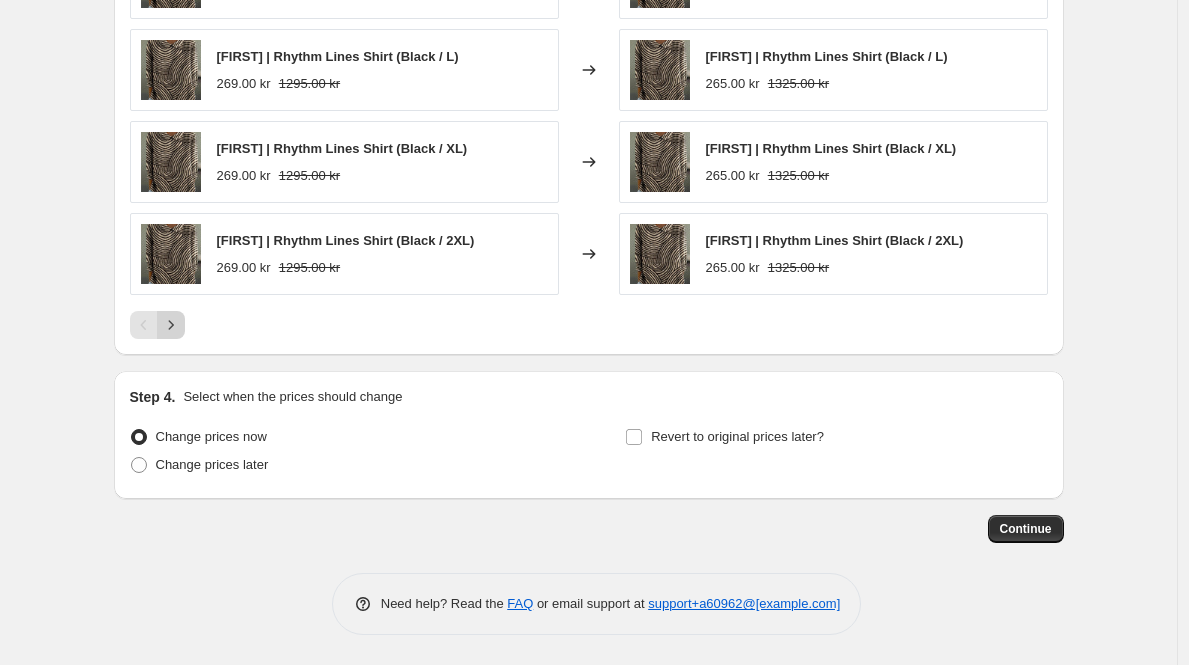 click 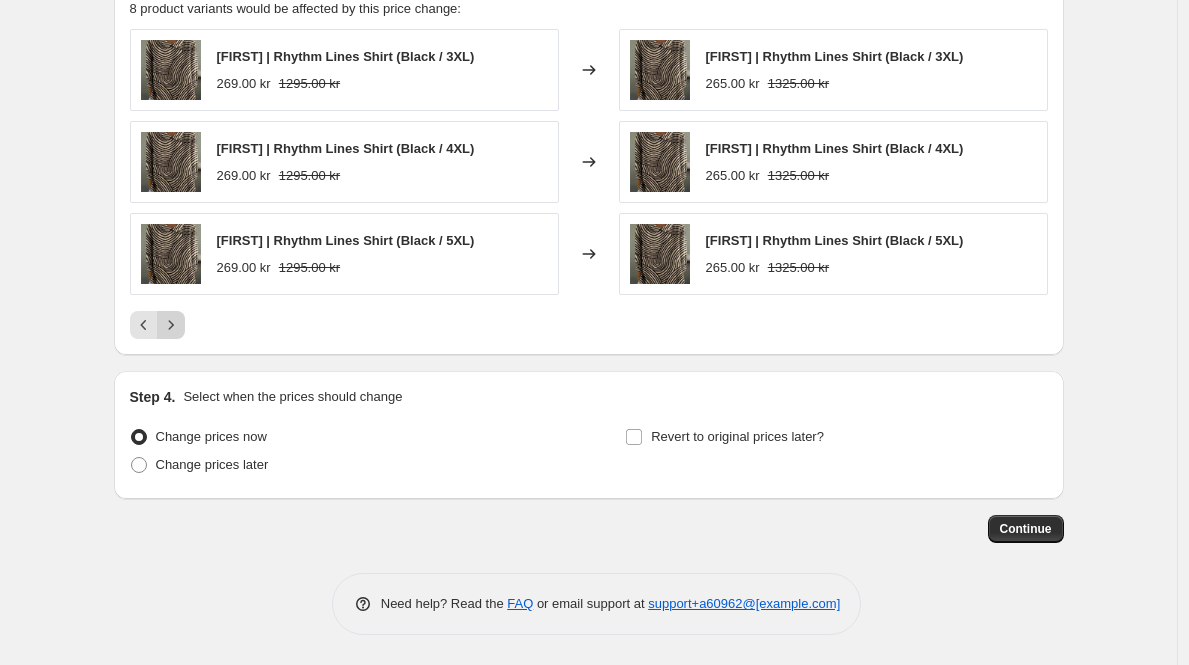 scroll, scrollTop: 1277, scrollLeft: 0, axis: vertical 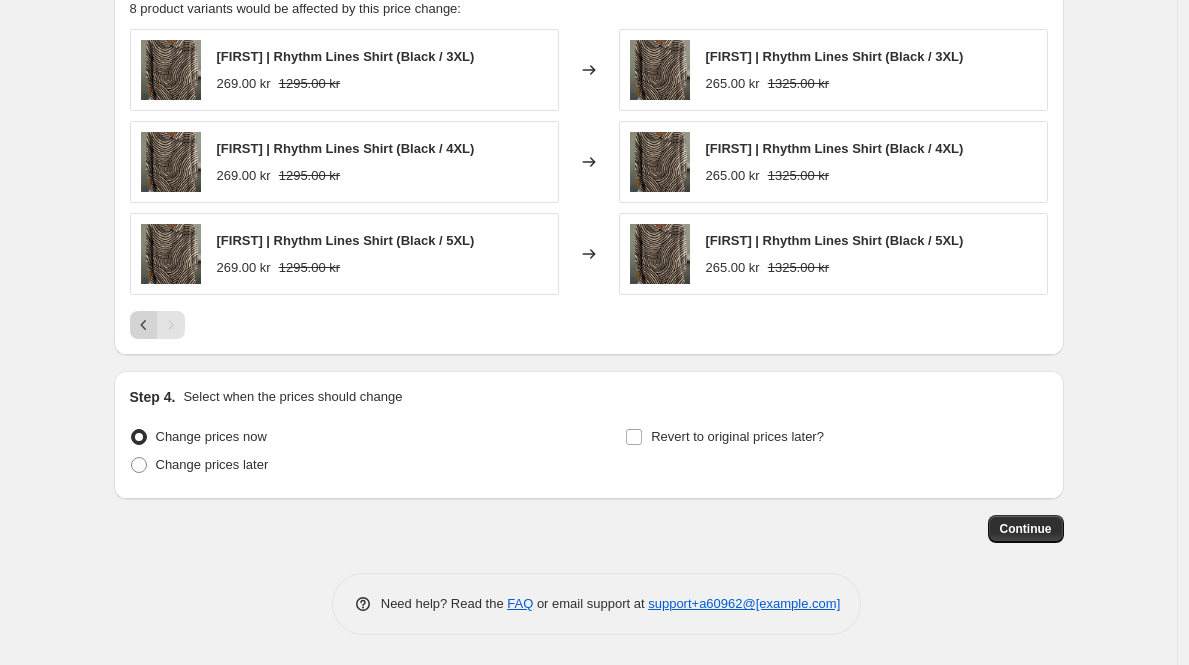 click 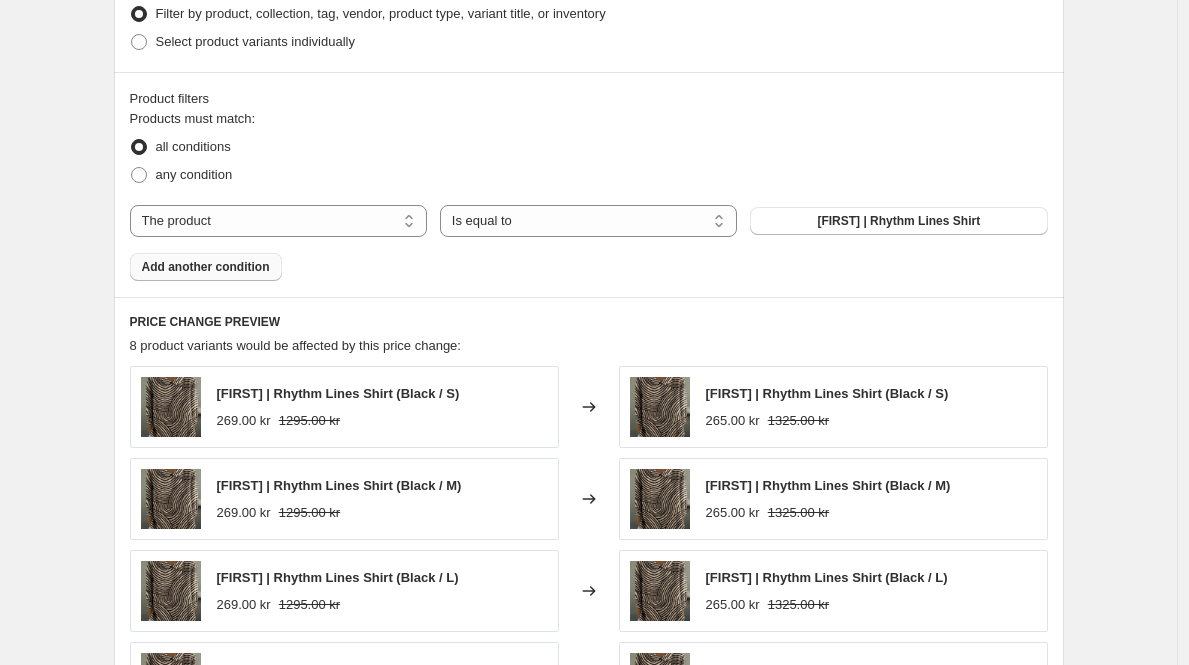 scroll, scrollTop: 938, scrollLeft: 0, axis: vertical 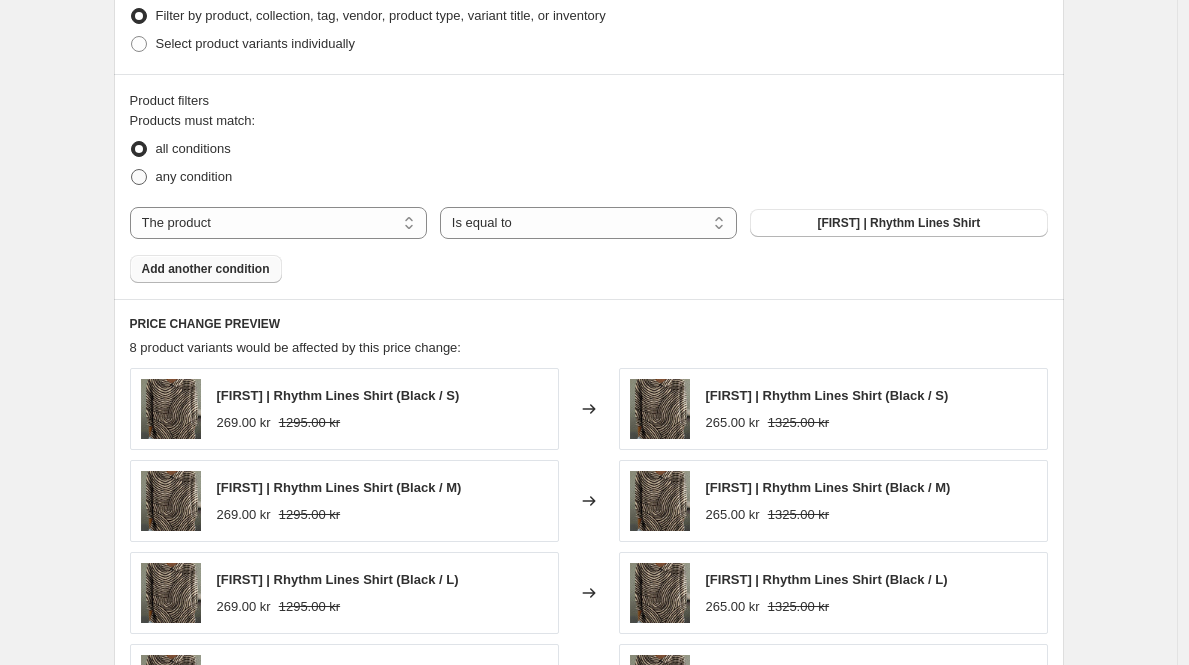 click at bounding box center [139, 177] 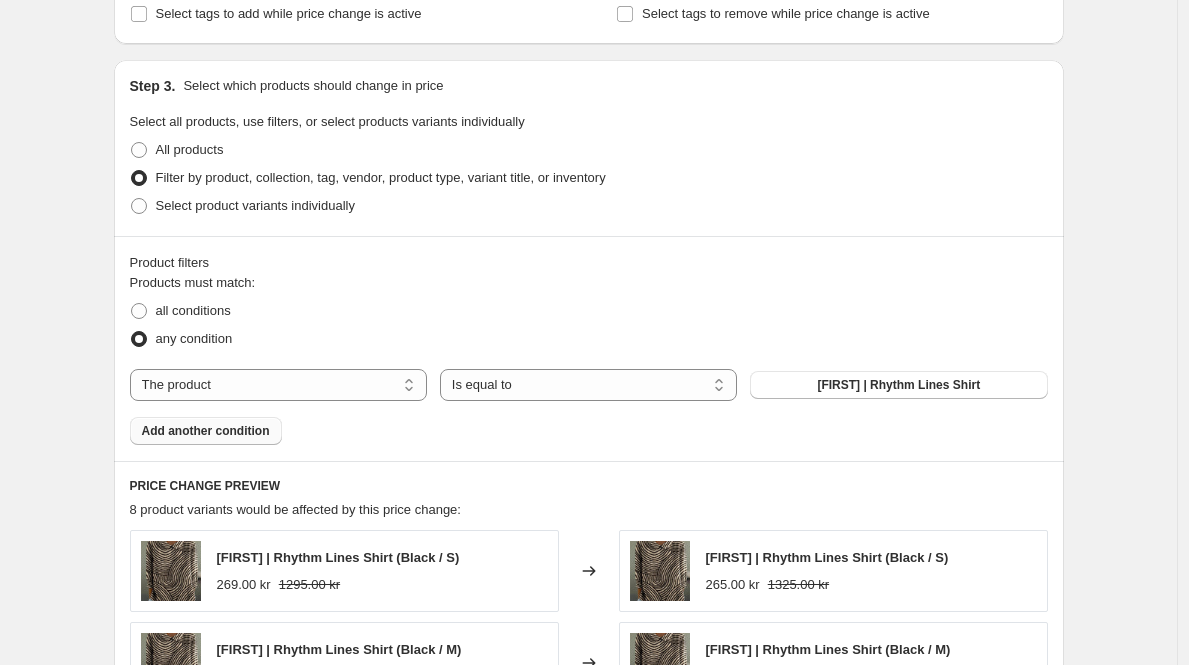 scroll, scrollTop: 768, scrollLeft: 0, axis: vertical 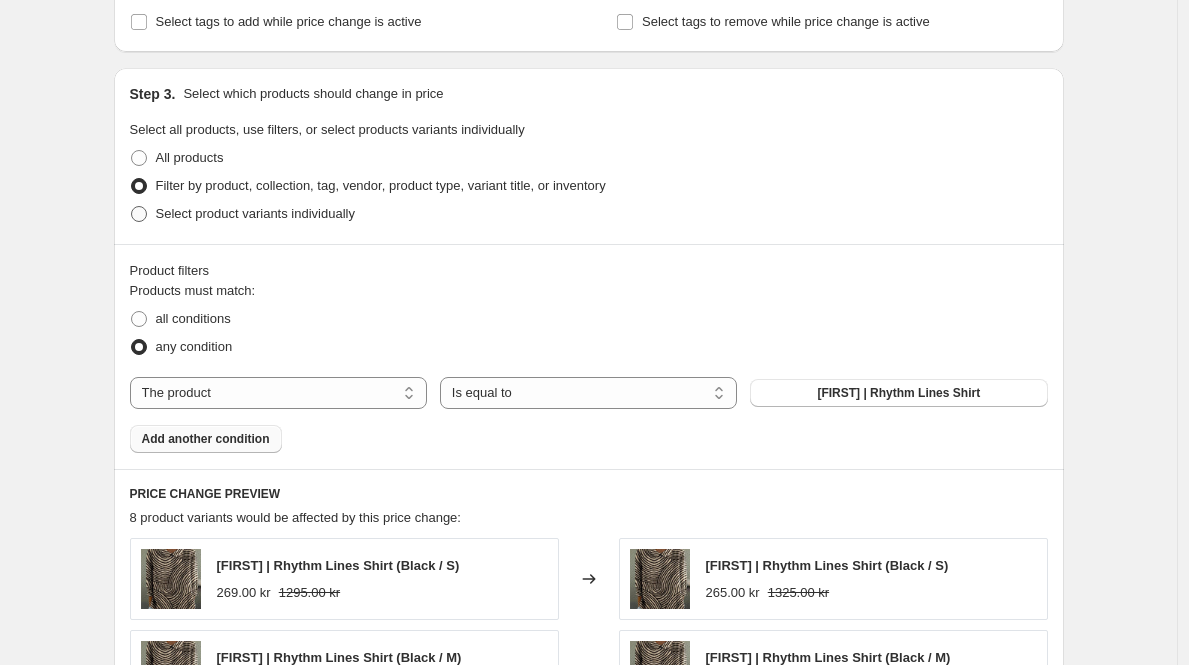 click at bounding box center [139, 214] 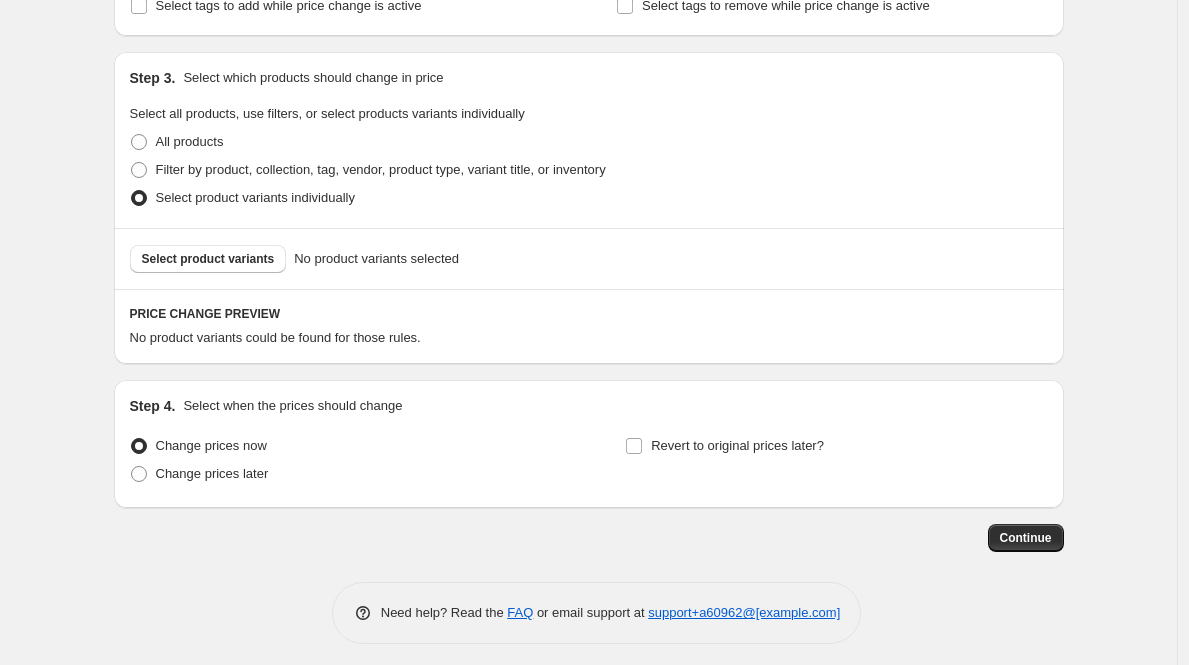 scroll, scrollTop: 792, scrollLeft: 0, axis: vertical 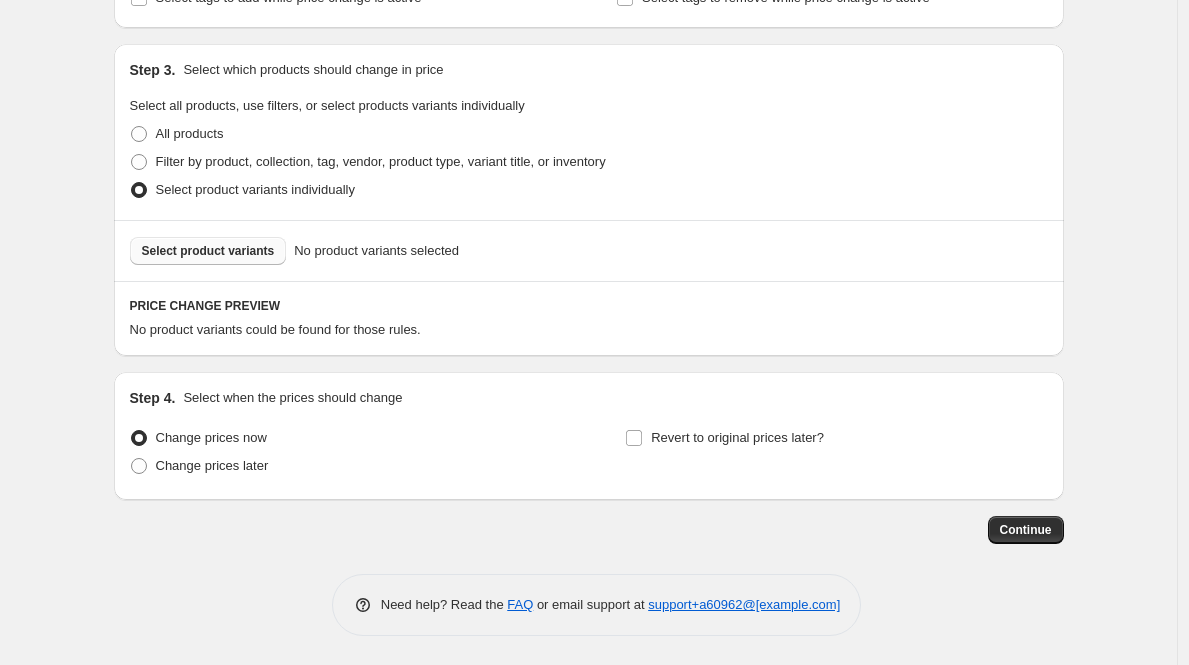click on "Select product variants" at bounding box center (208, 251) 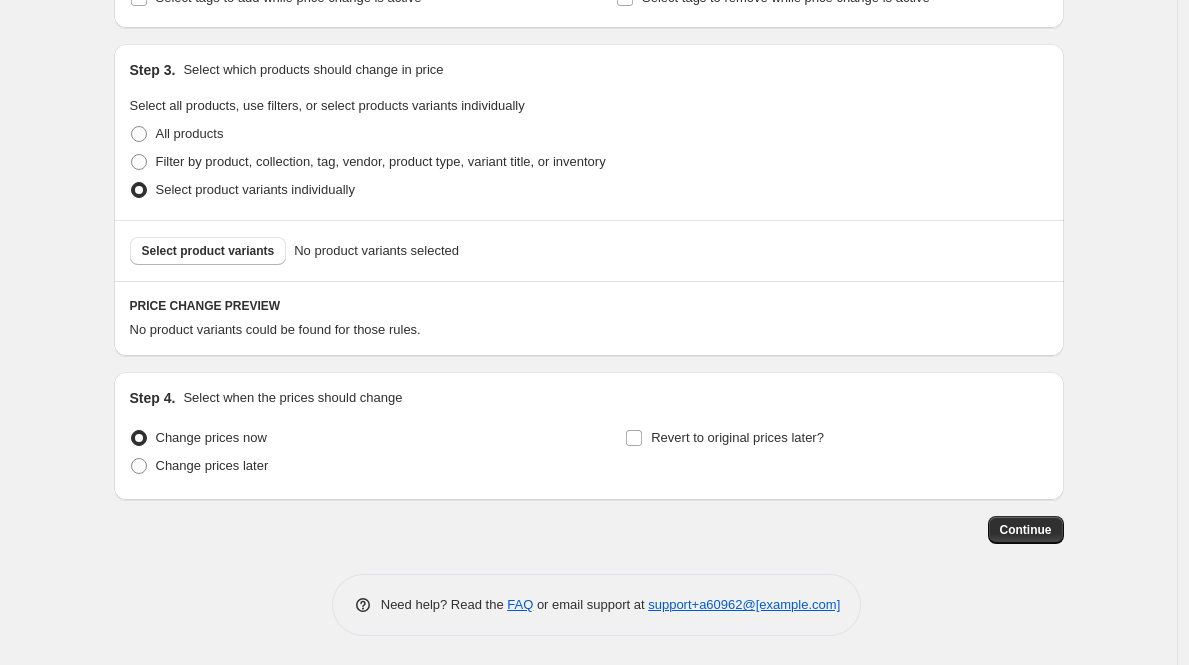 click on "Create new price change job. This page is ready Create new price change job Draft Step 1. Optionally give your price change job a title (eg "March 30% off sale on boots") 1 aug 2025, 16:36:25 Price change job This title is just for internal use, customers won't see it Step 2. Select how the prices should change Use bulk price change rules Set product prices individually Use CSV upload Price Change type Change the price to a certain amount Change the price by a certain amount Change the price by a certain percentage Change the price to the current compare at price (price before sale) Change the price by a certain amount relative to the compare at price Change the price by a certain percentage relative to the compare at price Don't change the price Change the price by a certain percentage relative to the cost per item Change price to certain cost margin Change the price to a certain amount Price change amount kr 265.00 Compare at price What's the compare at price? Change type Don't change the compare at price" at bounding box center (588, -63) 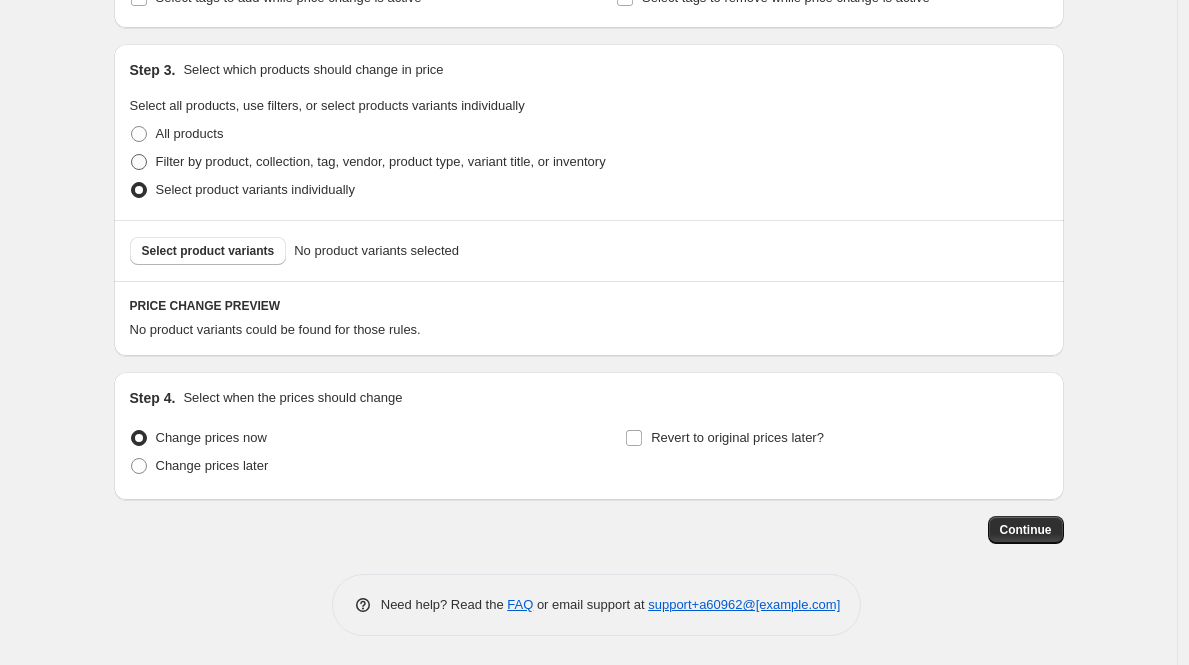 click at bounding box center (139, 162) 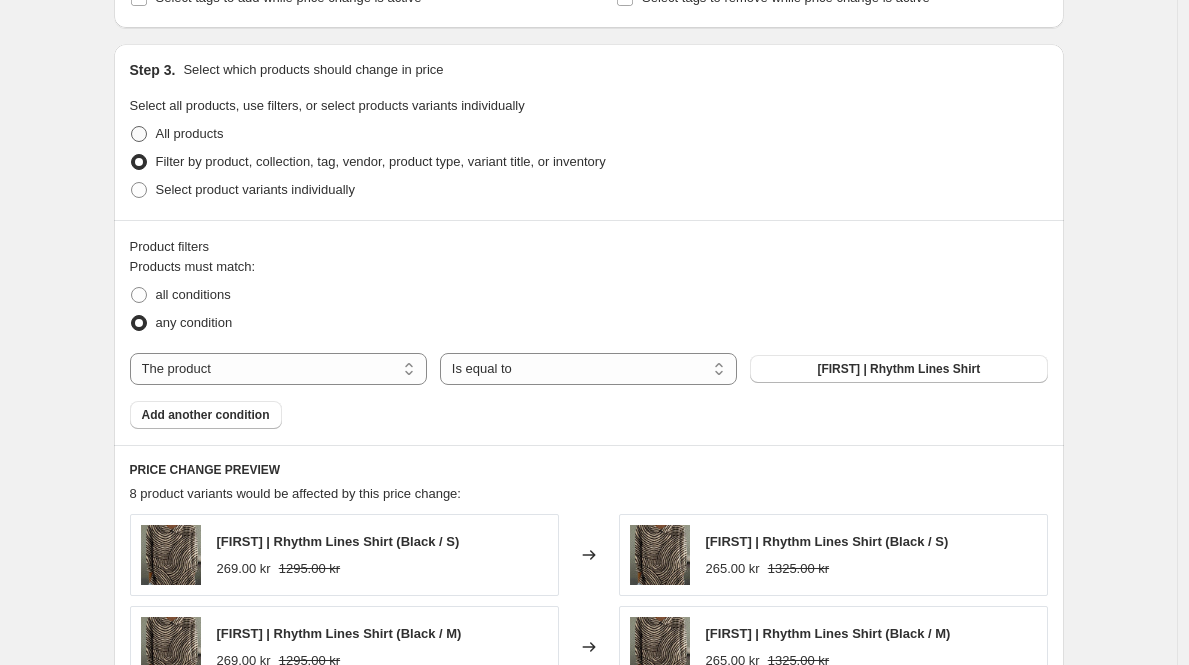 click at bounding box center (139, 134) 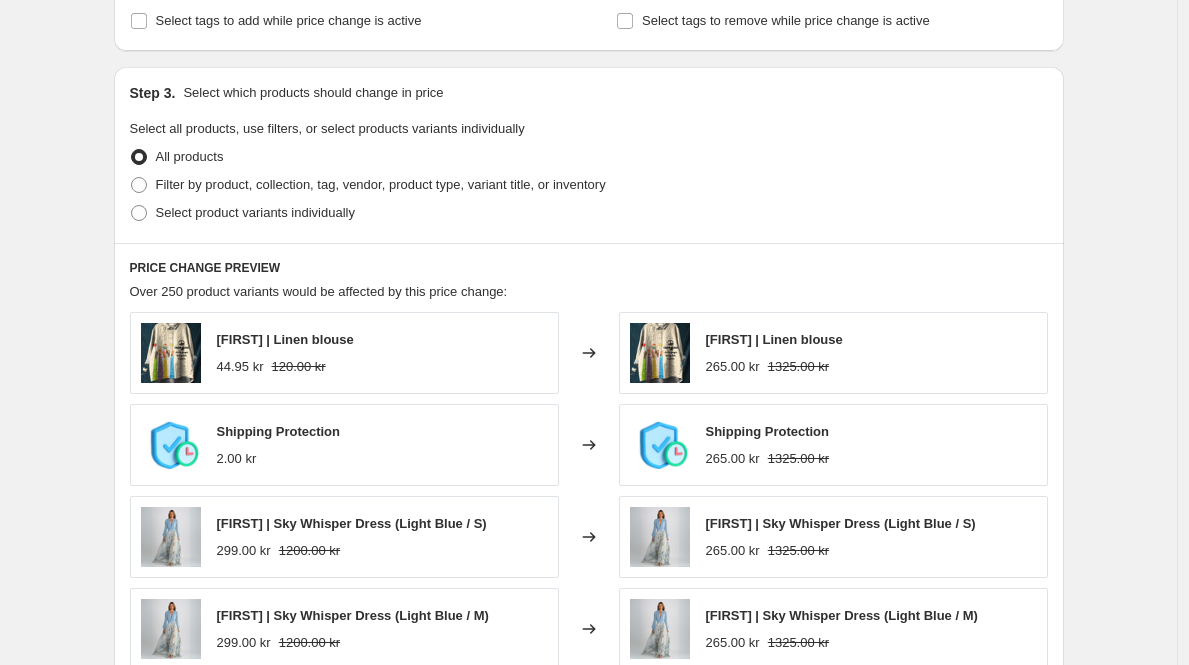 scroll, scrollTop: 753, scrollLeft: 0, axis: vertical 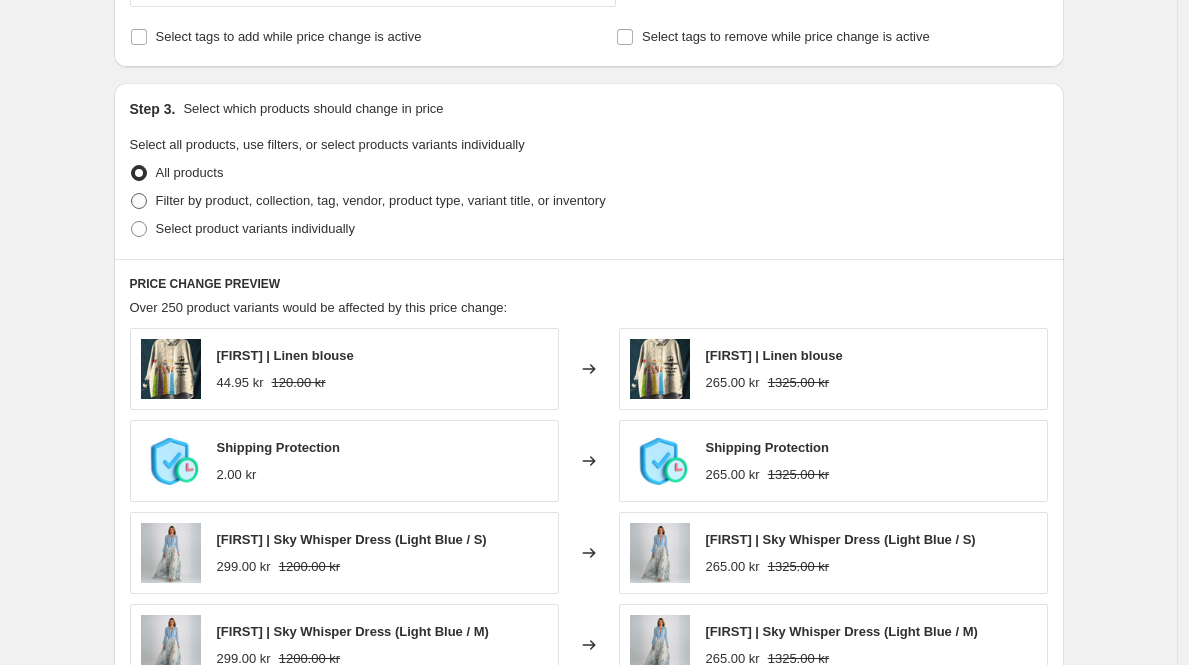 click at bounding box center [139, 201] 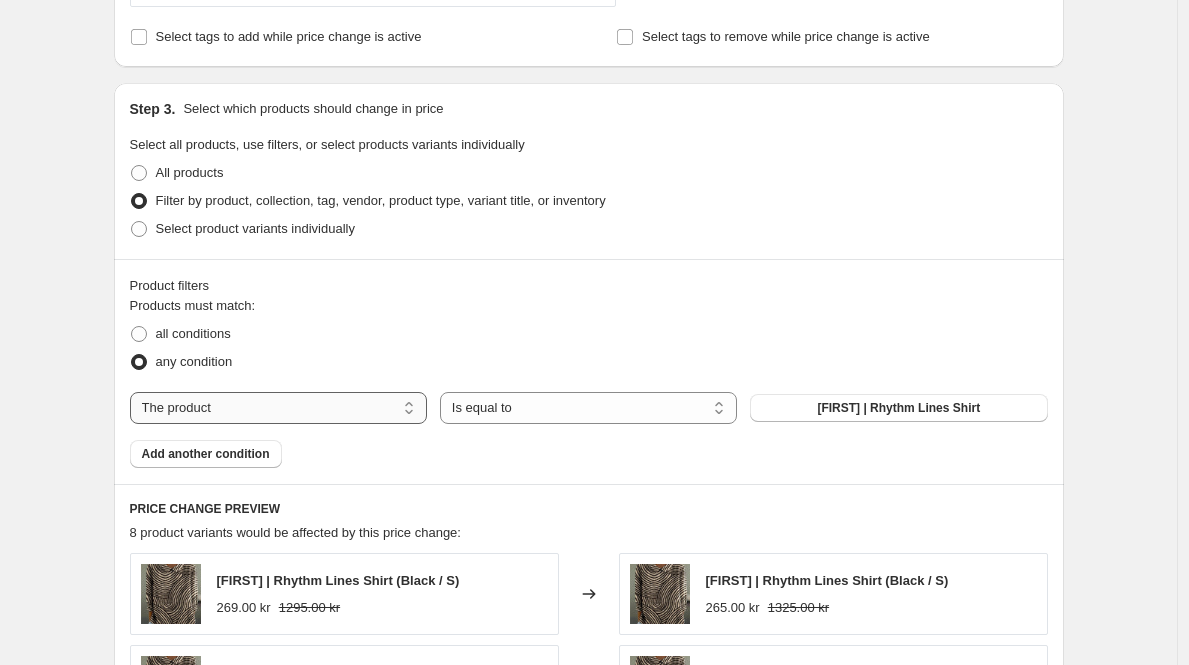 click on "The product The product's collection The product's tag The product's vendor The product's type The product's status The variant's title Inventory quantity" at bounding box center [278, 408] 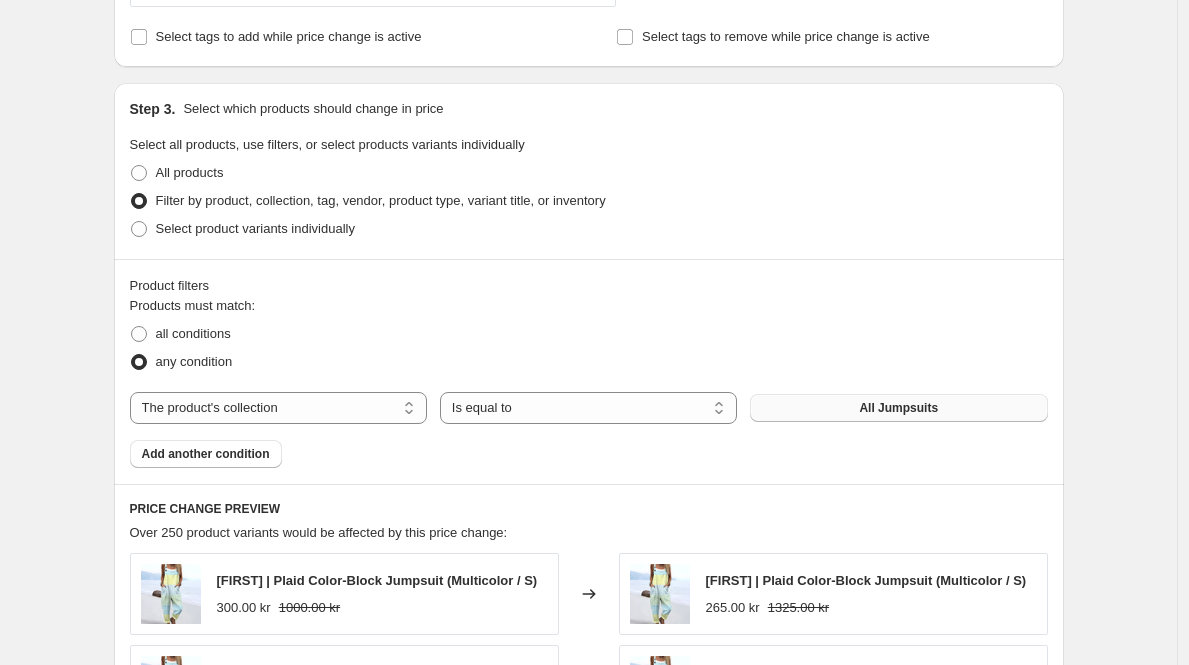 click on "All Jumpsuits" at bounding box center (898, 408) 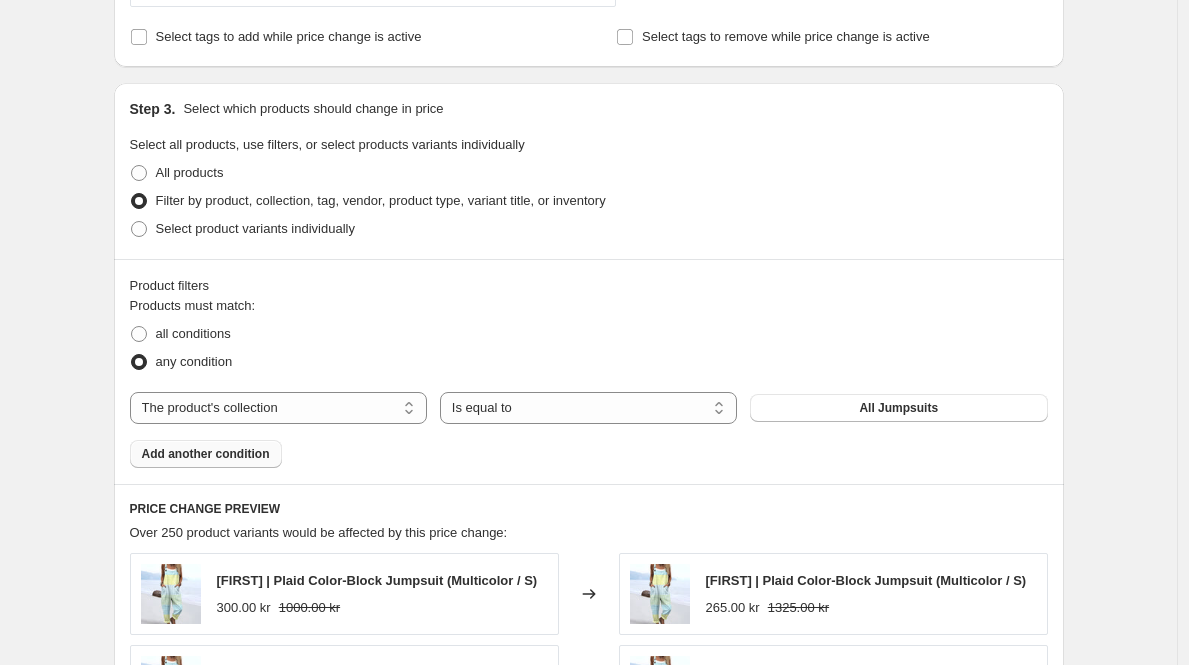 click on "Add another condition" at bounding box center (206, 454) 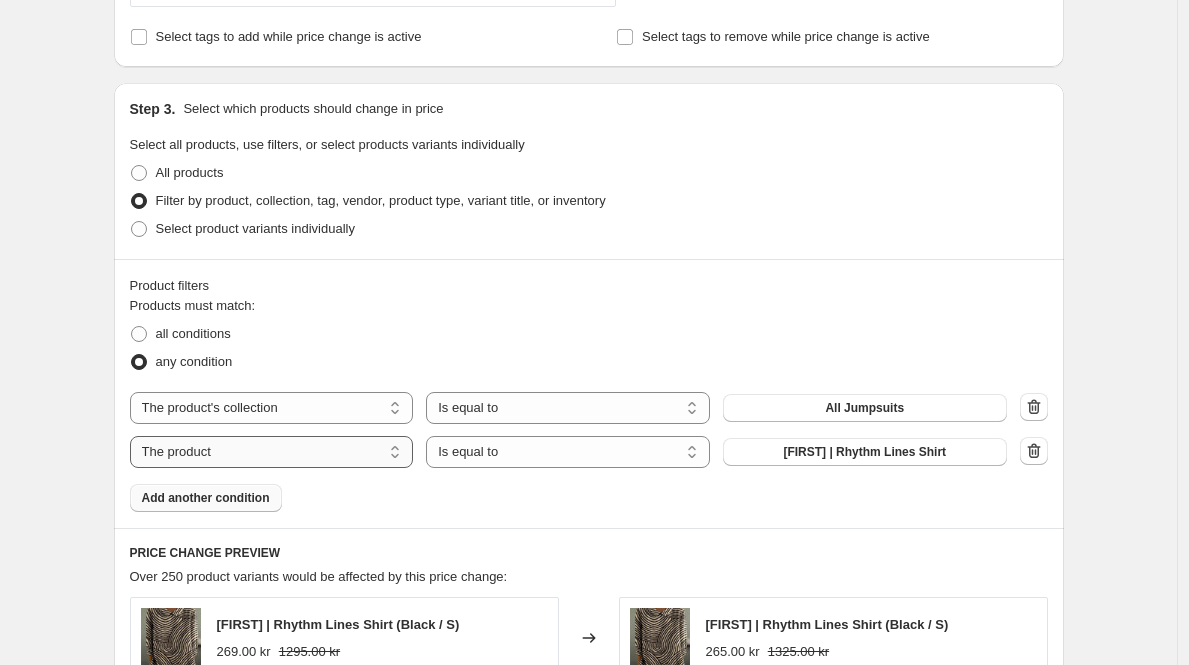 click on "The product The product's collection The product's tag The product's vendor The product's type The product's status The variant's title Inventory quantity" at bounding box center (272, 452) 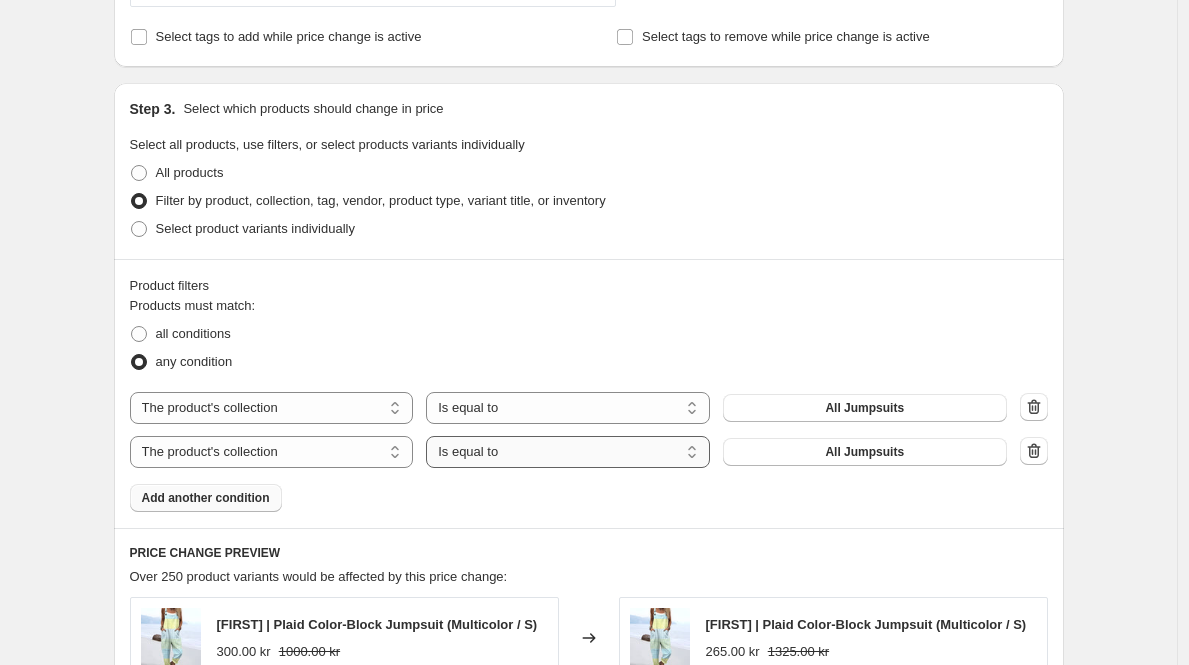 click on "Is equal to Is not equal to" at bounding box center [568, 452] 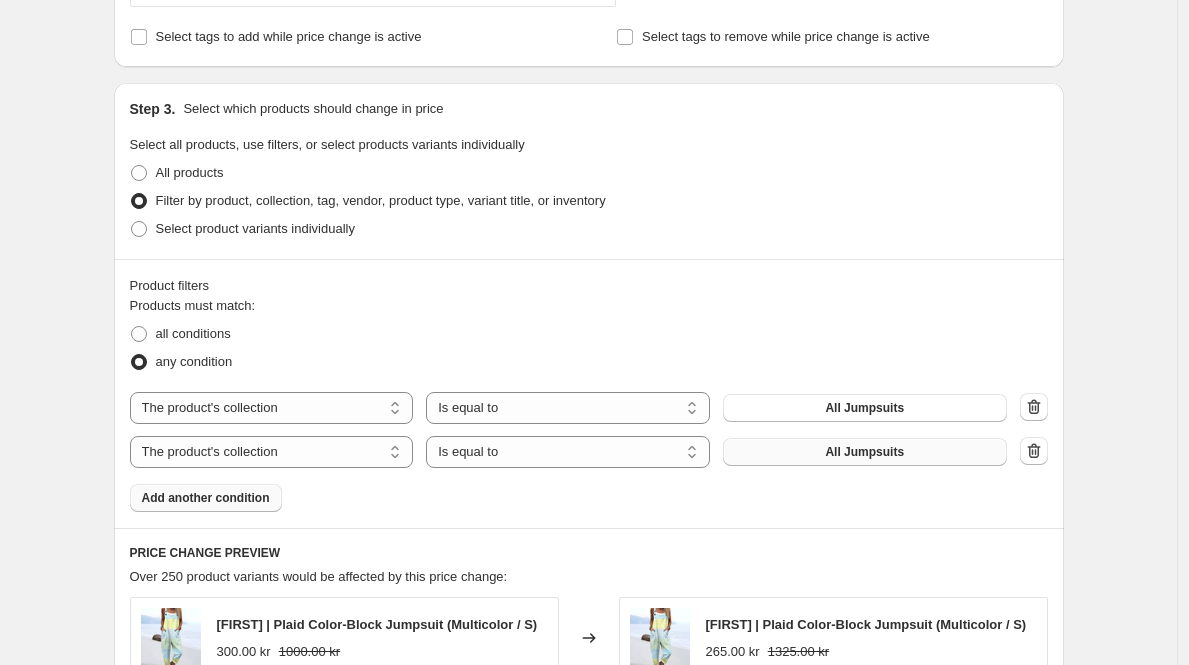click on "All Jumpsuits" at bounding box center [865, 452] 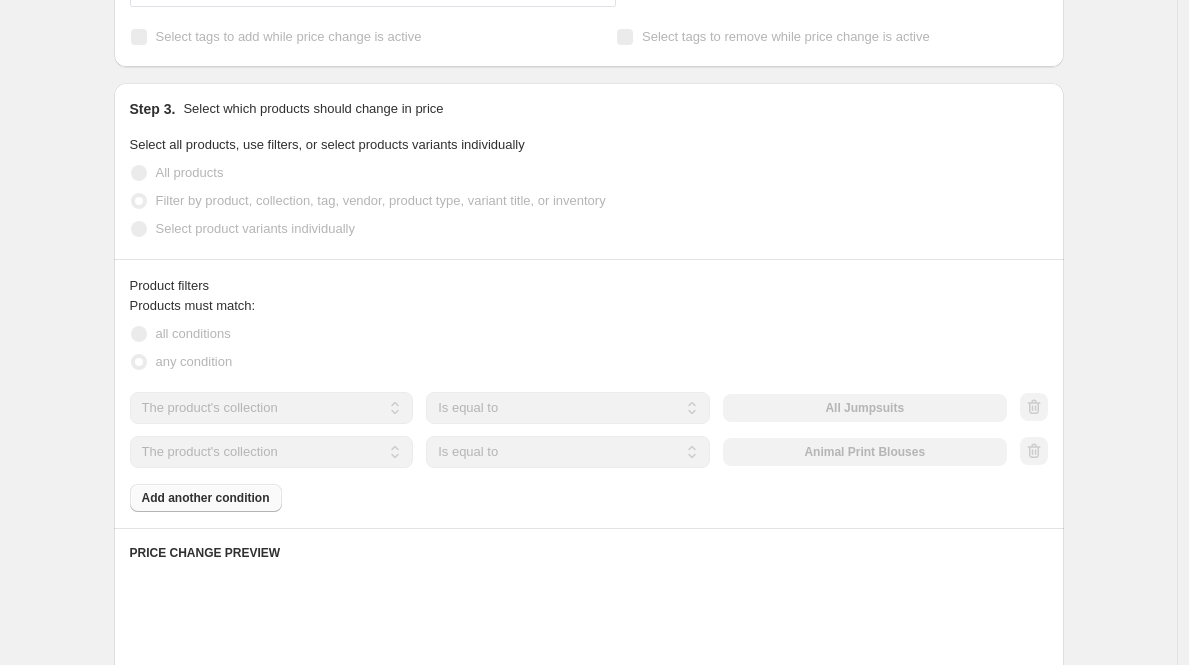 click on "Products must match: all conditions any condition The product The product's collection The product's tag The product's vendor The product's type The product's status The variant's title Inventory quantity The product's collection Is equal to Is not equal to Is equal to All Jumpsuits The product The product's collection The product's tag The product's vendor The product's type The product's status The variant's title Inventory quantity The product's collection Is equal to Is not equal to Is equal to Animal Print Blouses Add another condition" at bounding box center [589, 404] 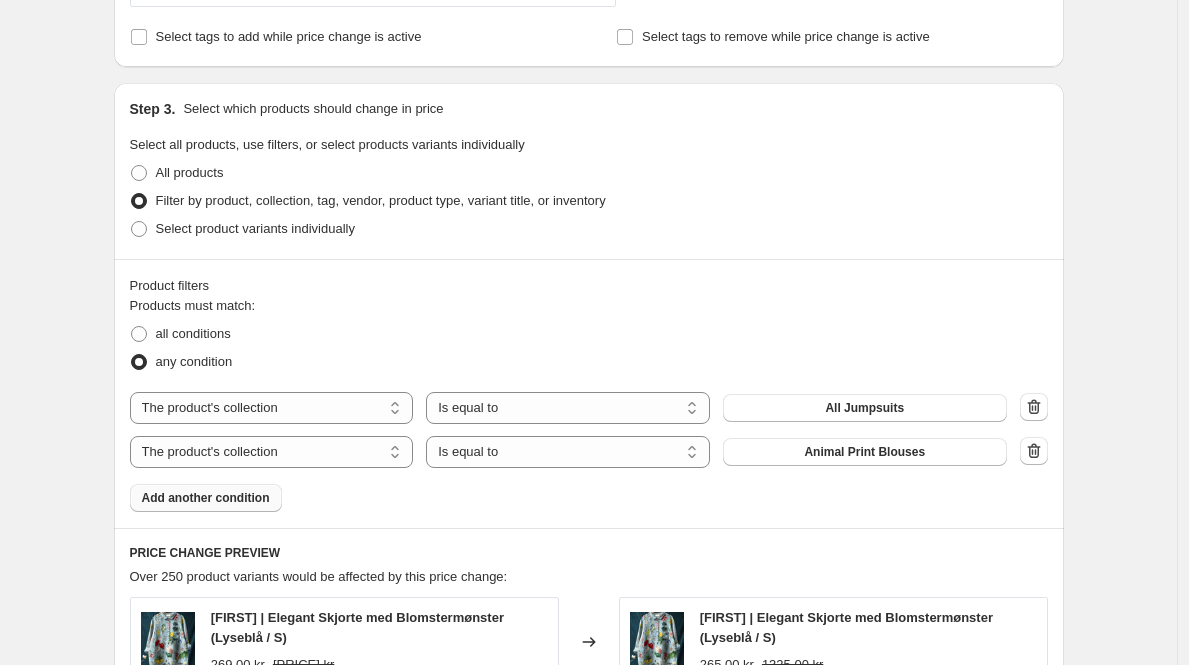 click on "Add another condition" at bounding box center (206, 498) 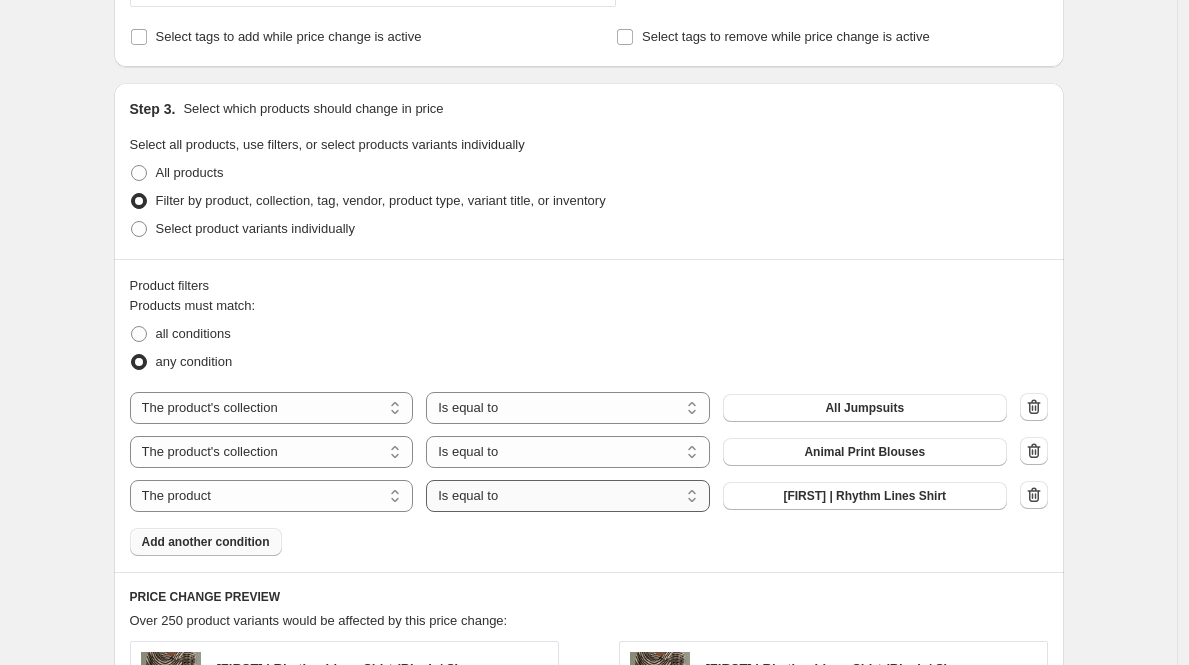 click on "Is equal to Is not equal to" at bounding box center [568, 496] 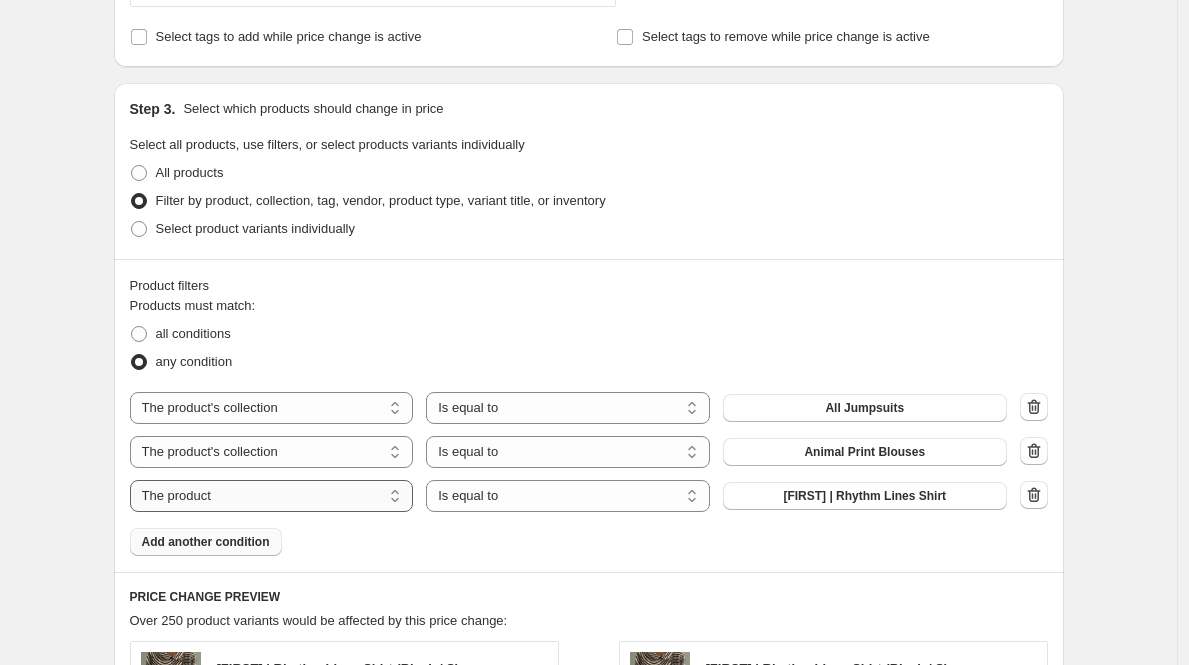 click on "The product The product's collection The product's tag The product's vendor The product's type The product's status The variant's title Inventory quantity" at bounding box center (272, 496) 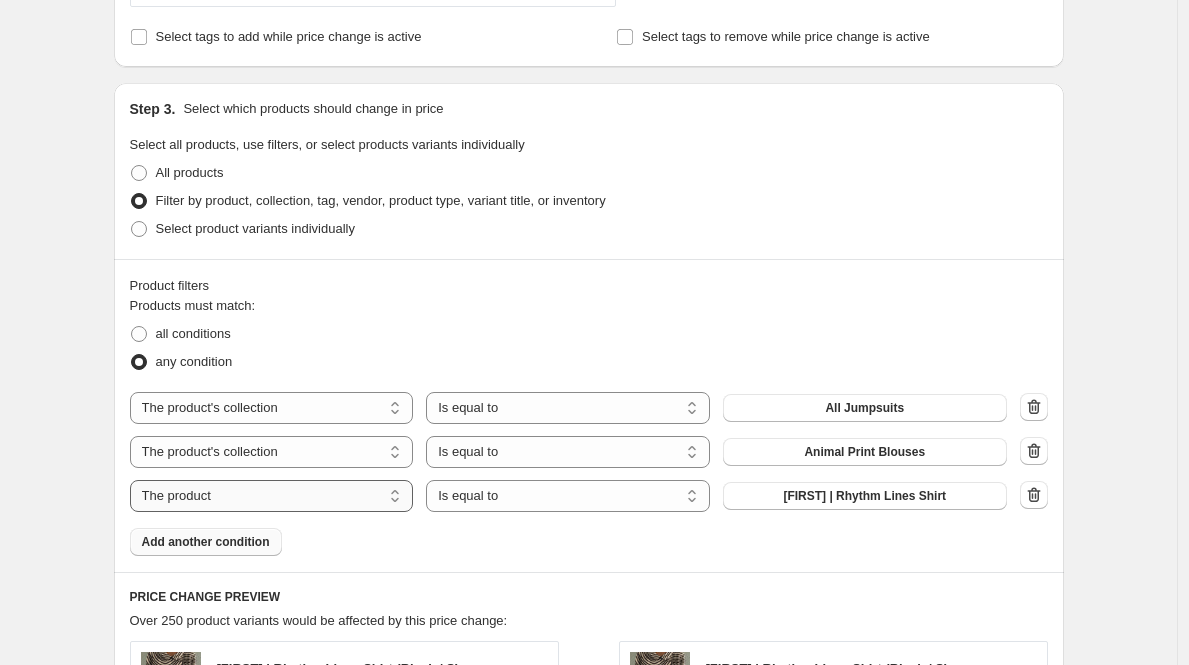 select on "collection" 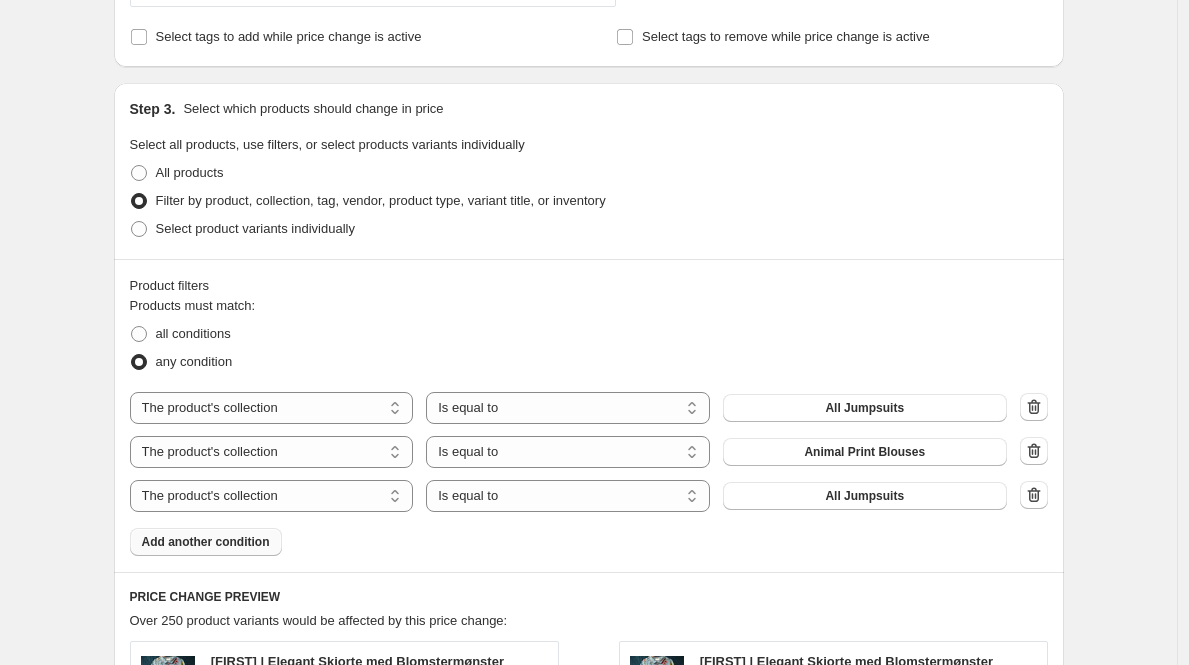 click on "All Jumpsuits" at bounding box center (864, 496) 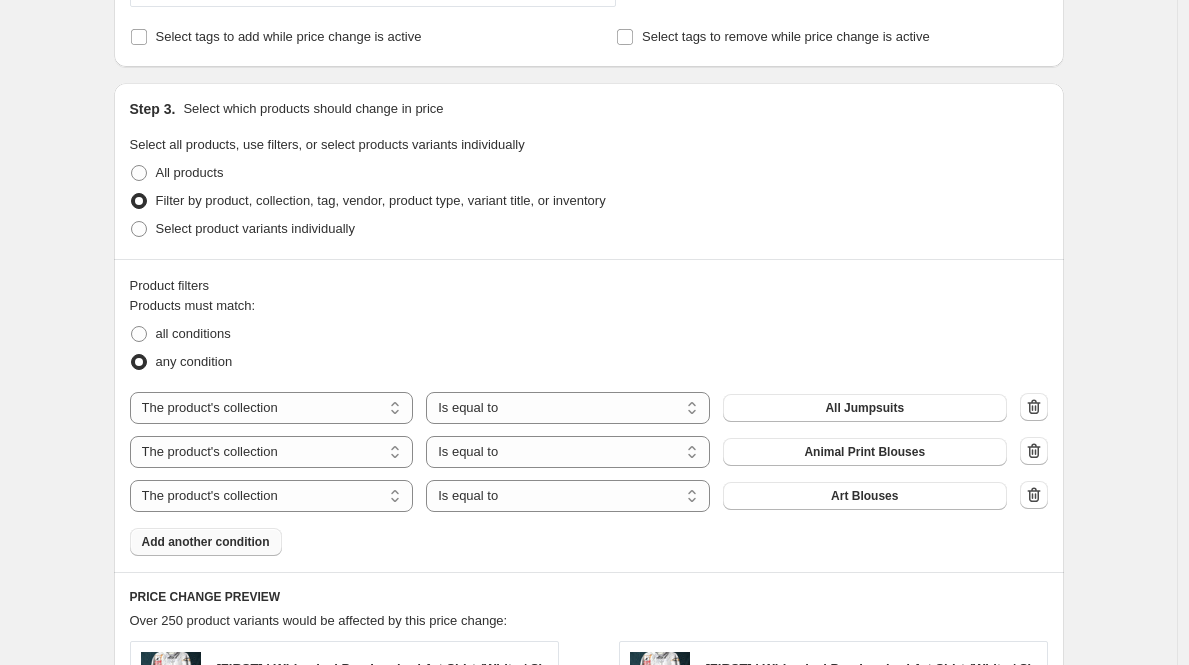click on "Add another condition" at bounding box center (206, 542) 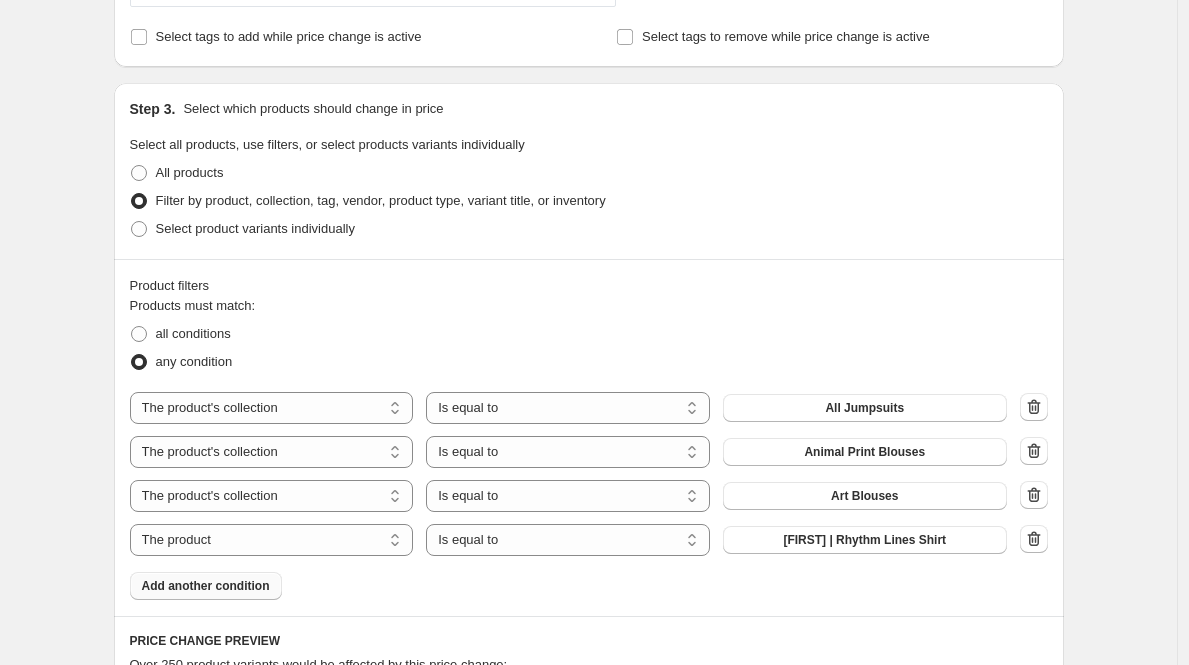 click on "Add another condition" at bounding box center (206, 586) 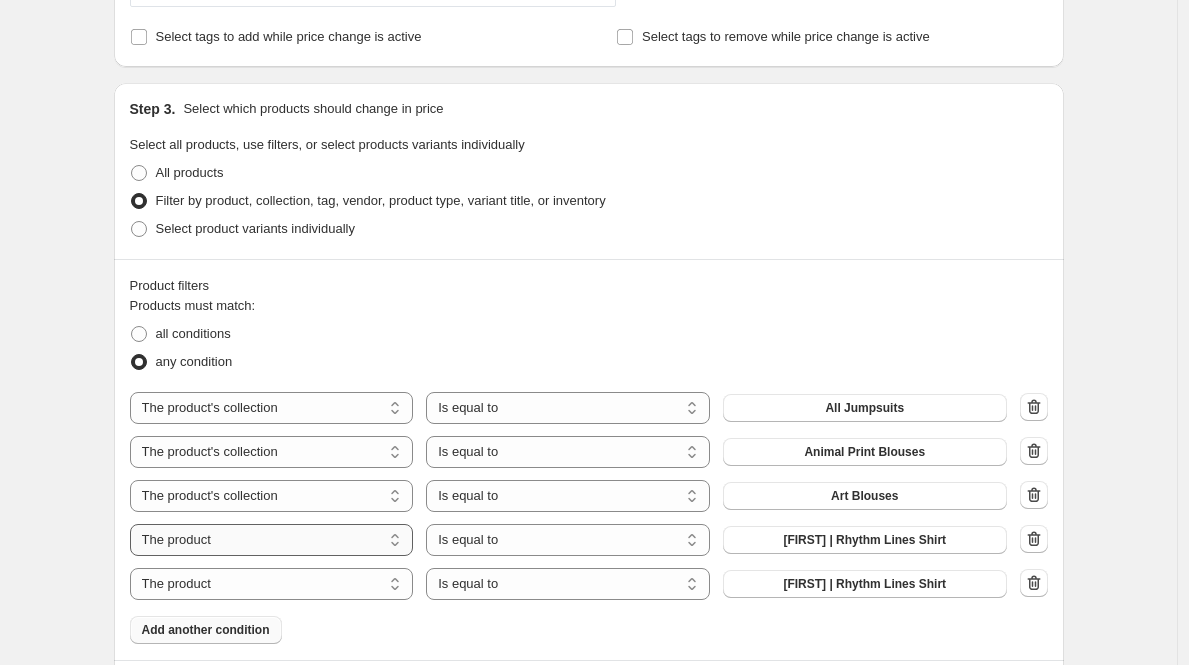 click on "The product The product's collection The product's tag The product's vendor The product's type The product's status The variant's title Inventory quantity" at bounding box center (272, 540) 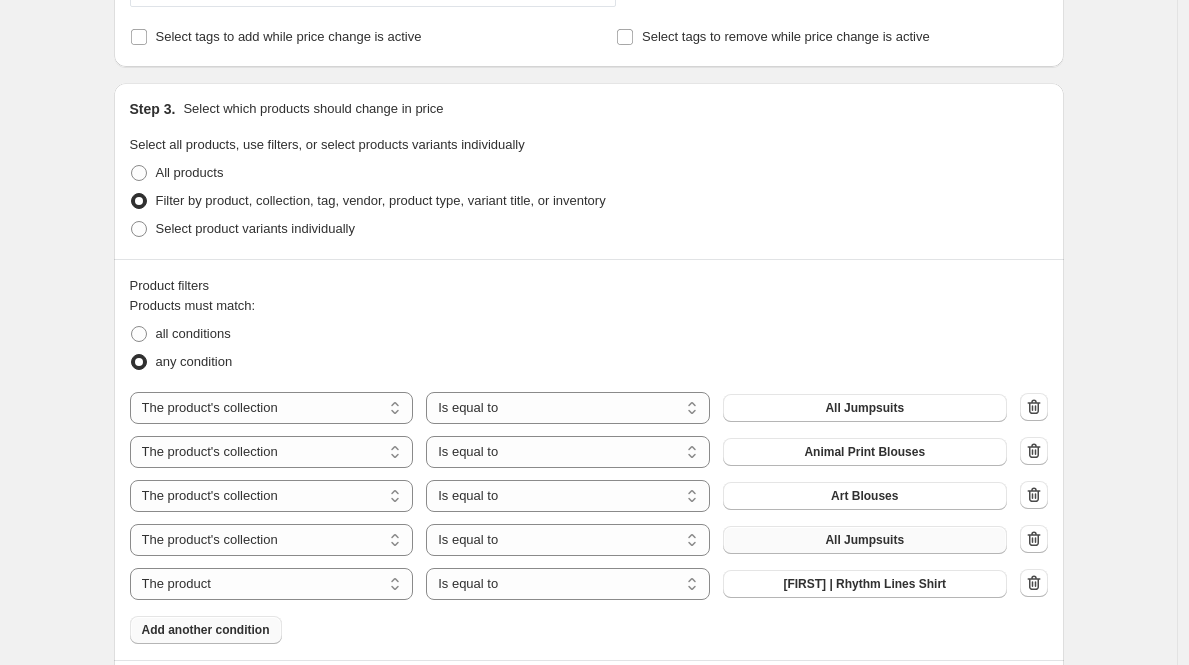 click on "All Jumpsuits" at bounding box center [865, 540] 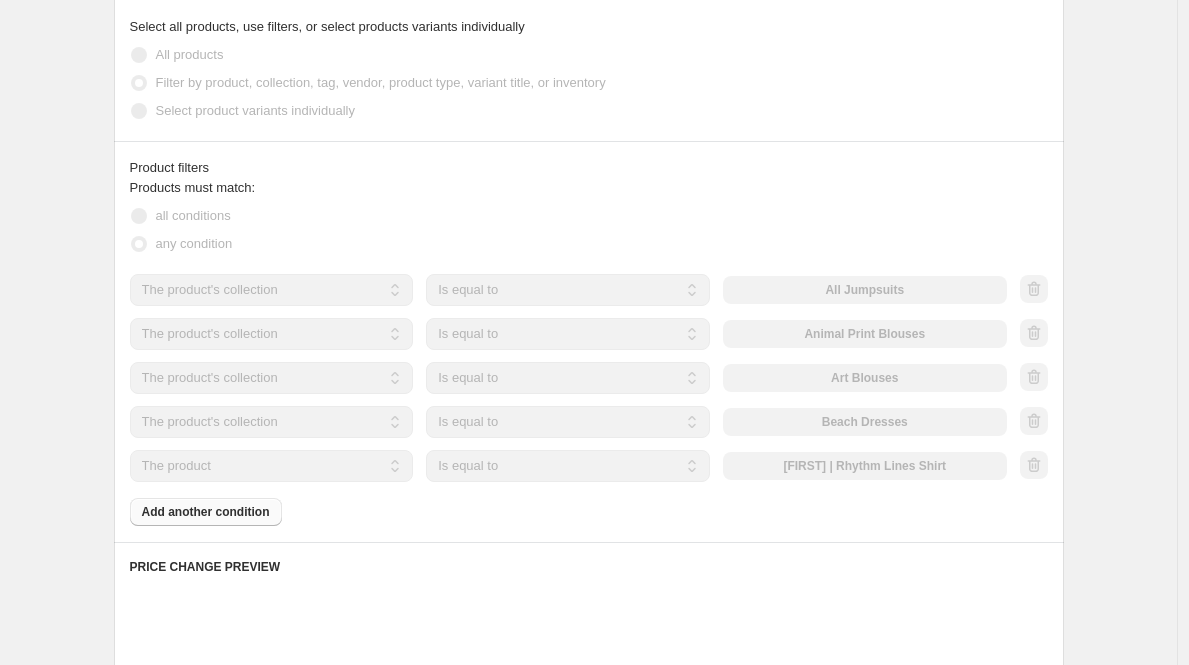 scroll, scrollTop: 881, scrollLeft: 0, axis: vertical 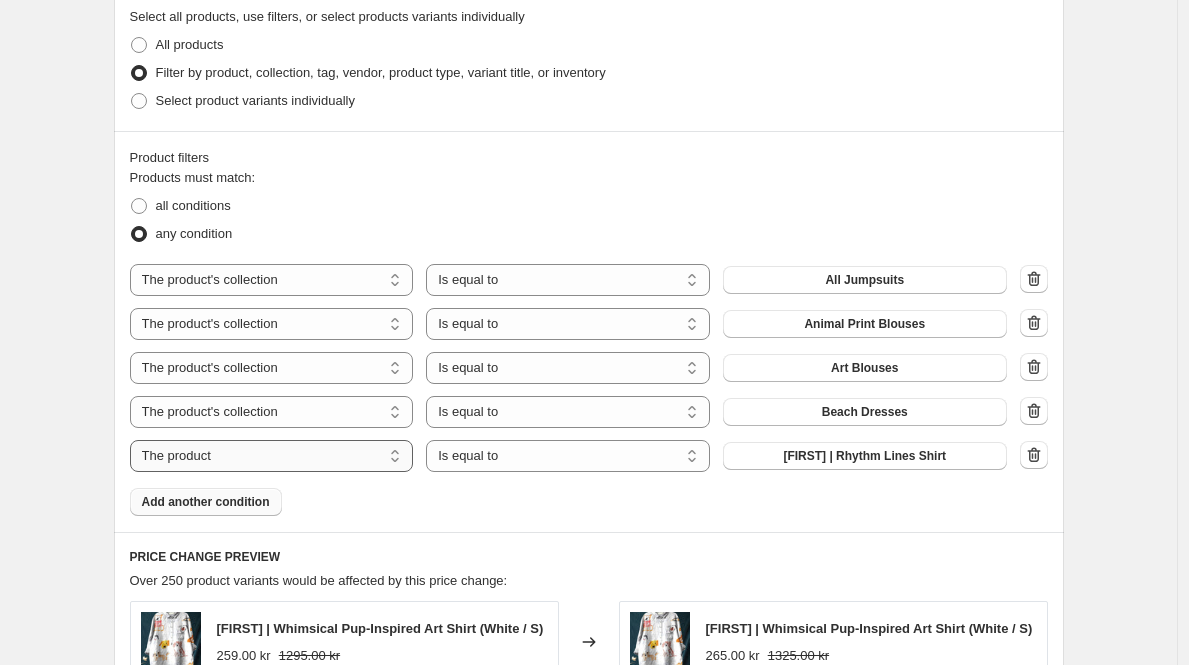 click on "The product The product's collection The product's tag The product's vendor The product's type The product's status The variant's title Inventory quantity" at bounding box center [272, 456] 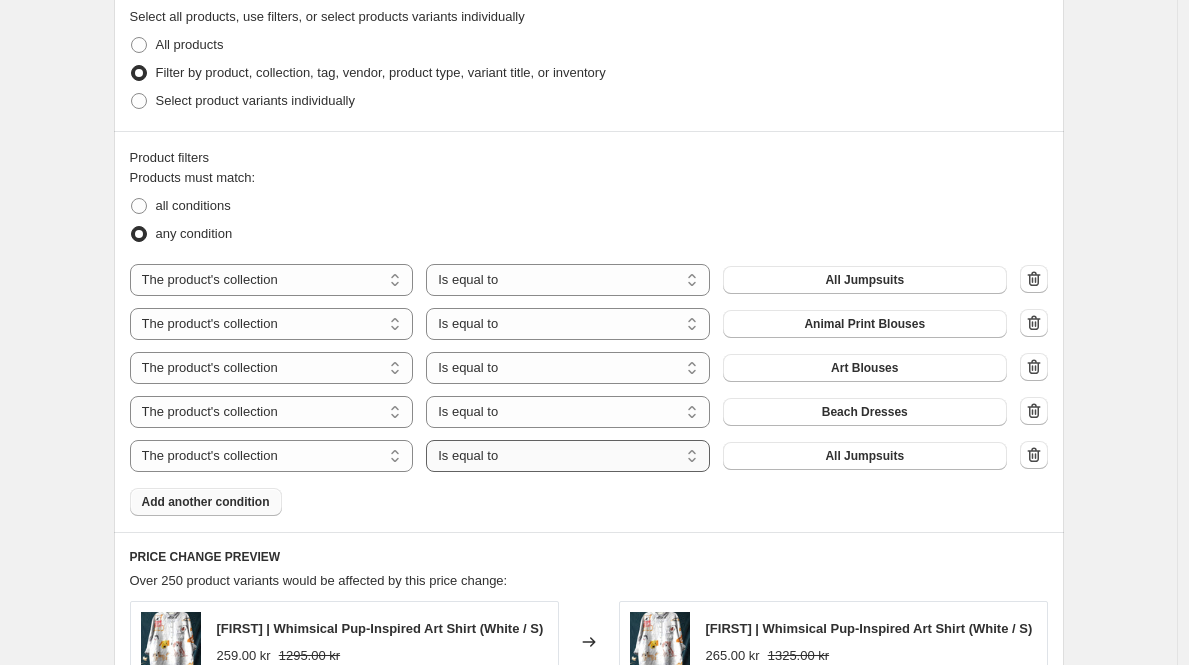 click on "Is equal to Is not equal to" at bounding box center [568, 456] 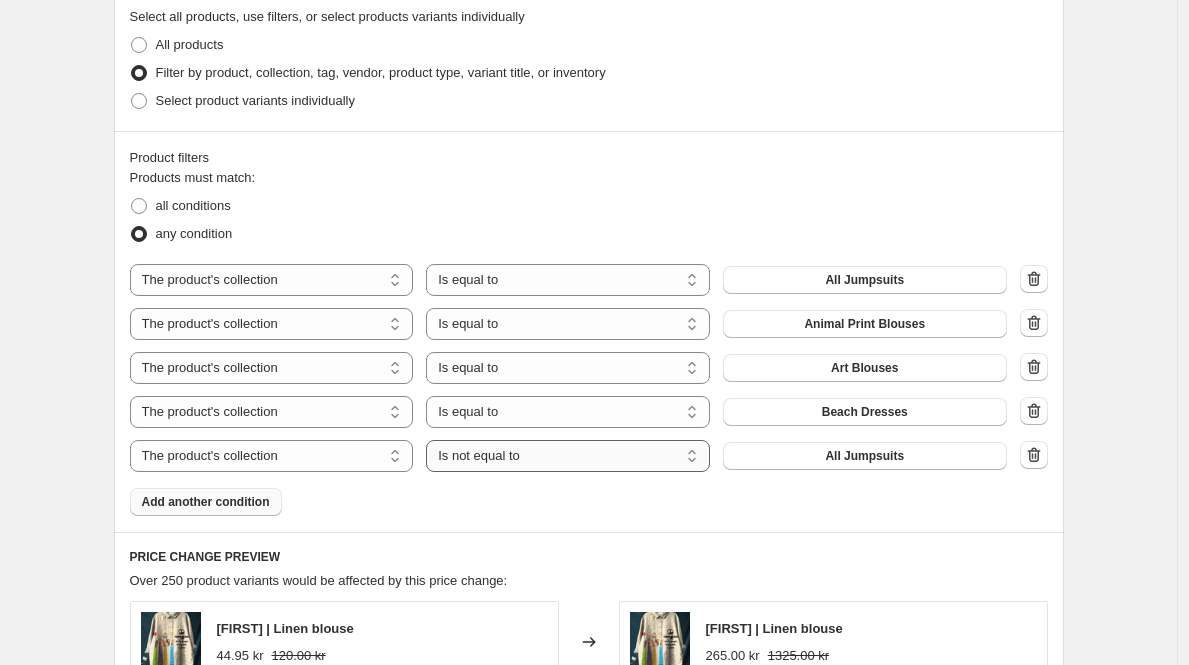 click on "Is equal to Is not equal to" at bounding box center [568, 456] 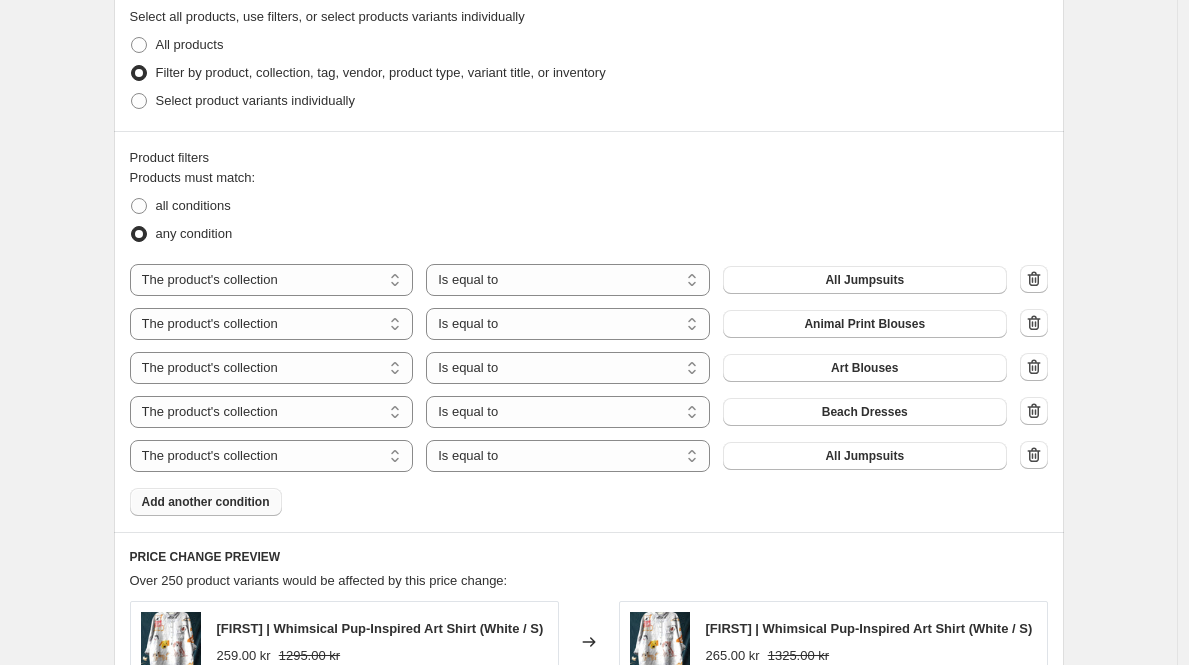 click on "All Jumpsuits" at bounding box center (864, 456) 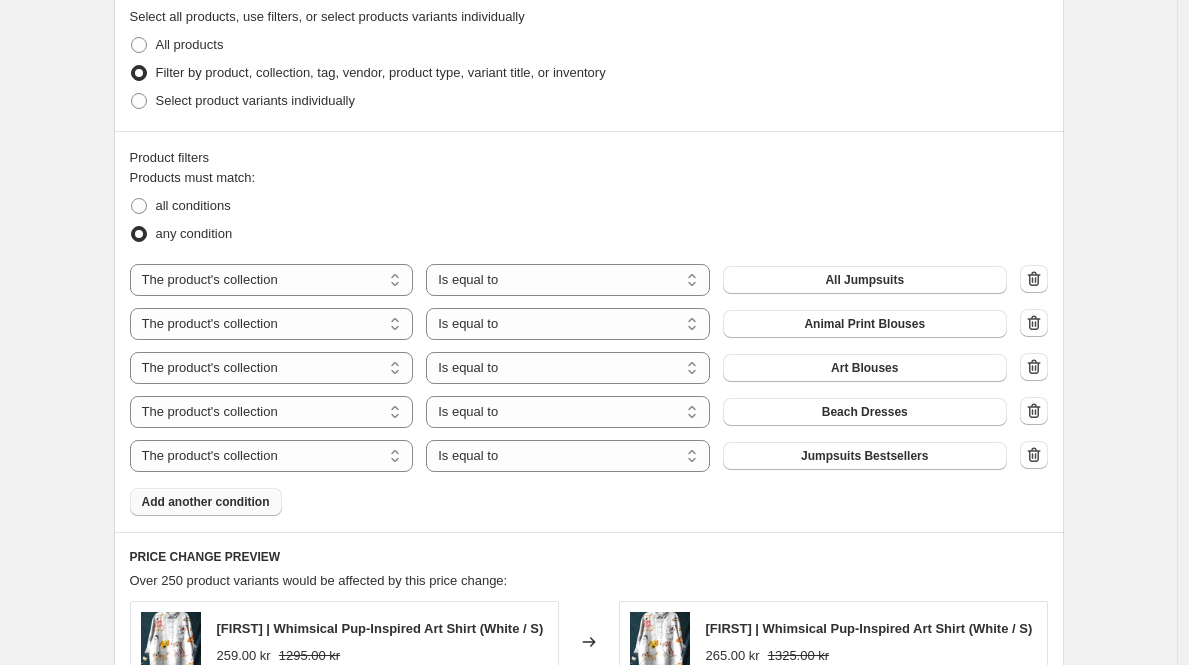 click on "Add another condition" at bounding box center [206, 502] 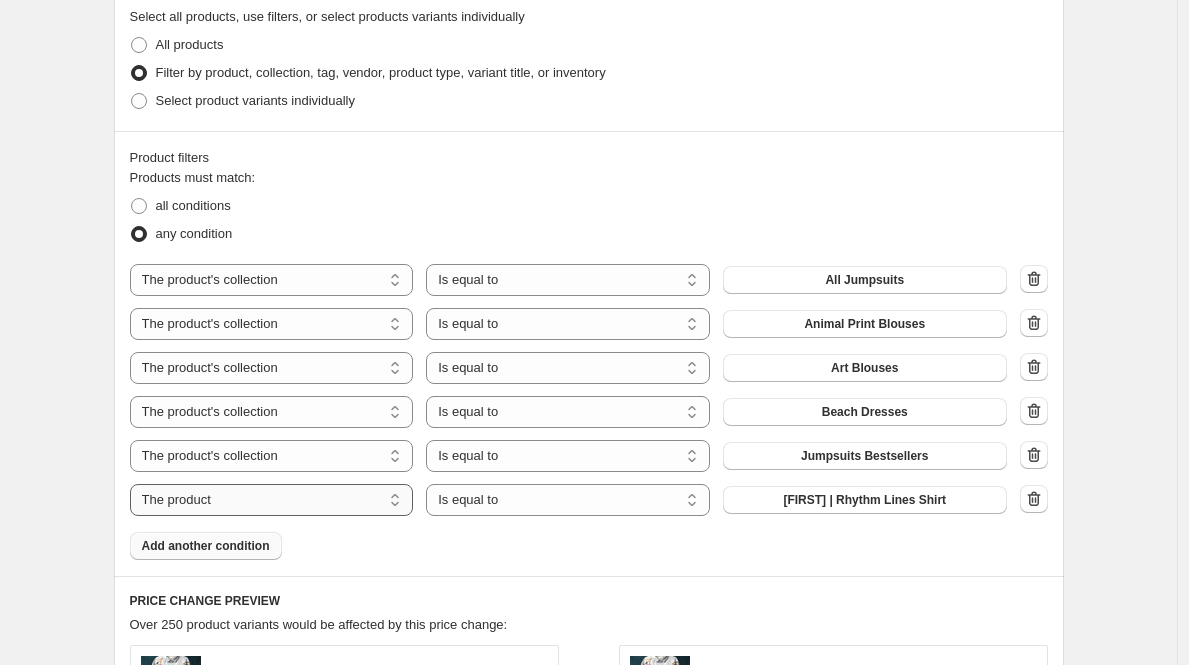 click on "The product The product's collection The product's tag The product's vendor The product's type The product's status The variant's title Inventory quantity" at bounding box center (272, 500) 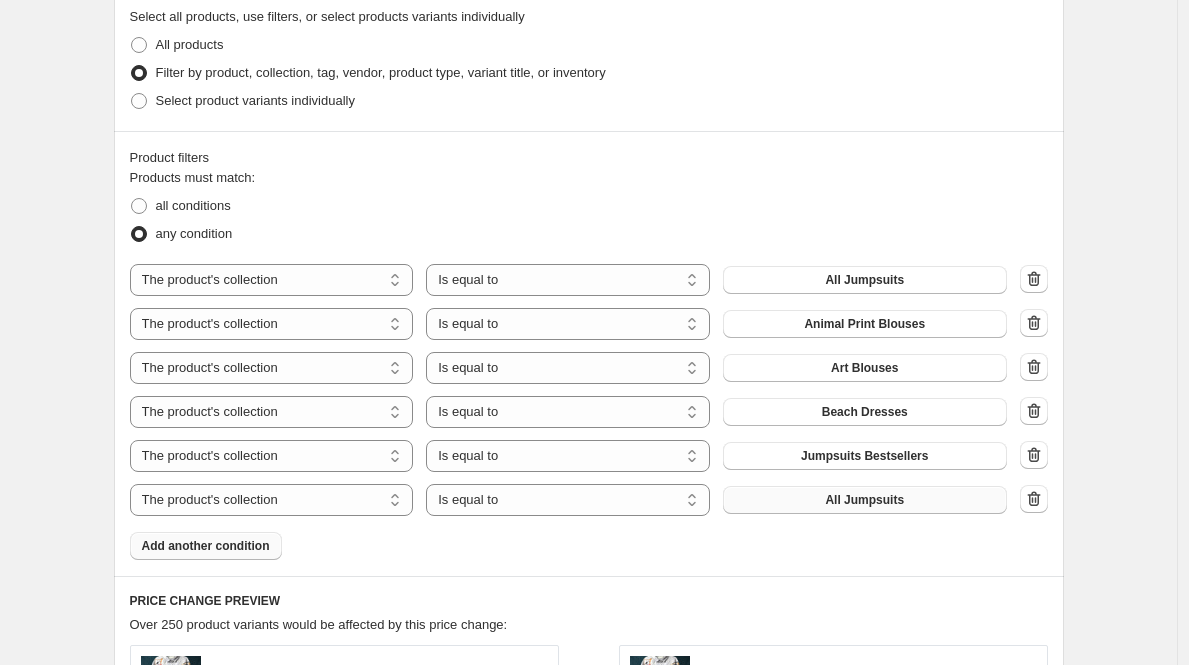 click on "All Jumpsuits" at bounding box center [864, 500] 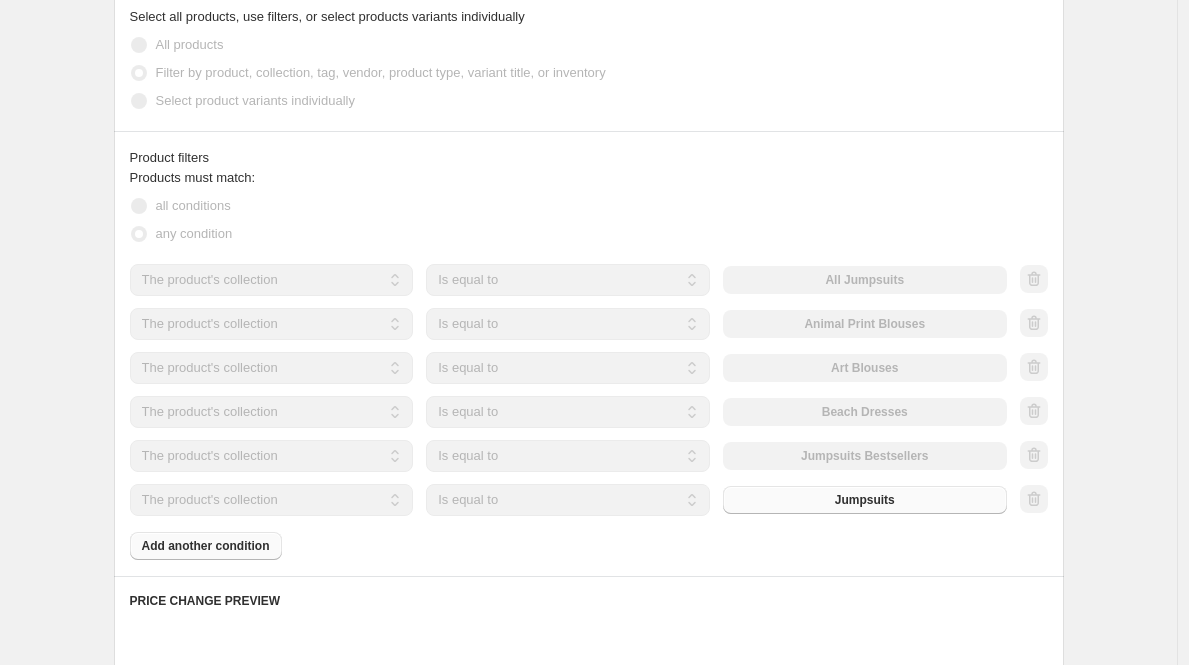 click on "Create new price change job. This page is ready Create new price change job Draft Step 1. Optionally give your price change job a title (eg "March 30% off sale on boots") 1 aug 2025, 16:36:25 Price change job This title is just for internal use, customers won't see it Step 2. Select how the prices should change Use bulk price change rules Set product prices individually Use CSV upload Price Change type Change the price to a certain amount Change the price by a certain amount Change the price by a certain percentage Change the price to the current compare at price (price before sale) Change the price by a certain amount relative to the compare at price Change the price by a certain percentage relative to the compare at price Don't change the price Change the price by a certain percentage relative to the cost per item Change price to certain cost margin Change the price to a certain amount Price change amount kr 265.00 Compare at price What's the compare at price? Change type Don't change the compare at price" at bounding box center [588, 292] 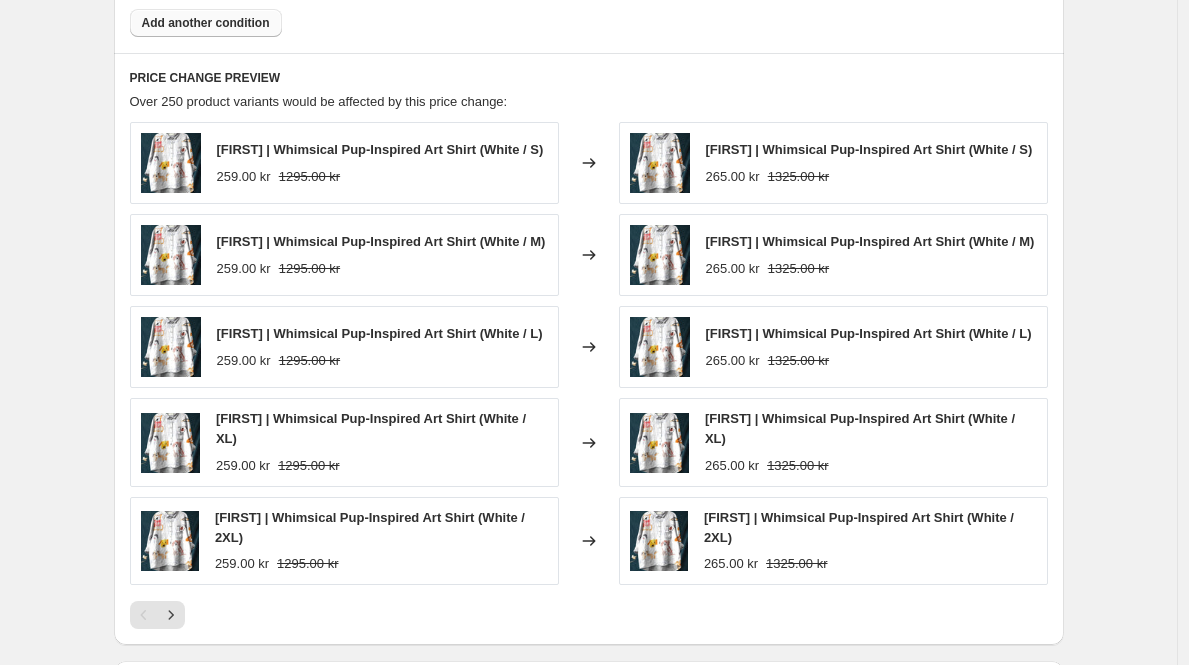 scroll, scrollTop: 1694, scrollLeft: 0, axis: vertical 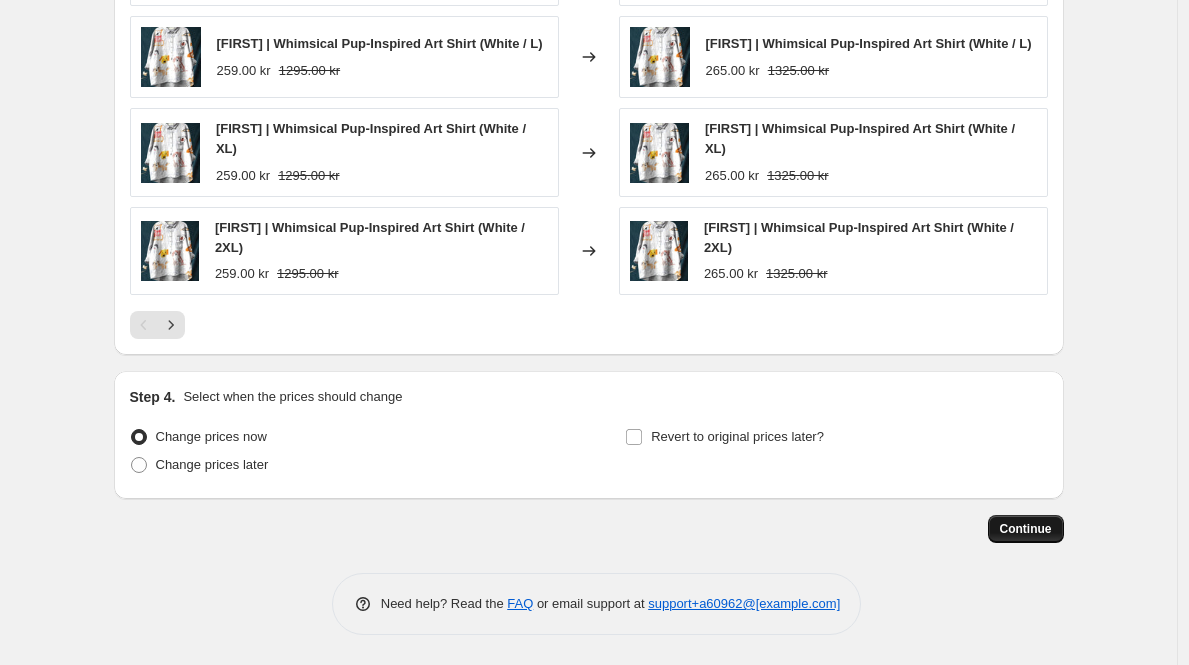 click on "Continue" at bounding box center (1026, 529) 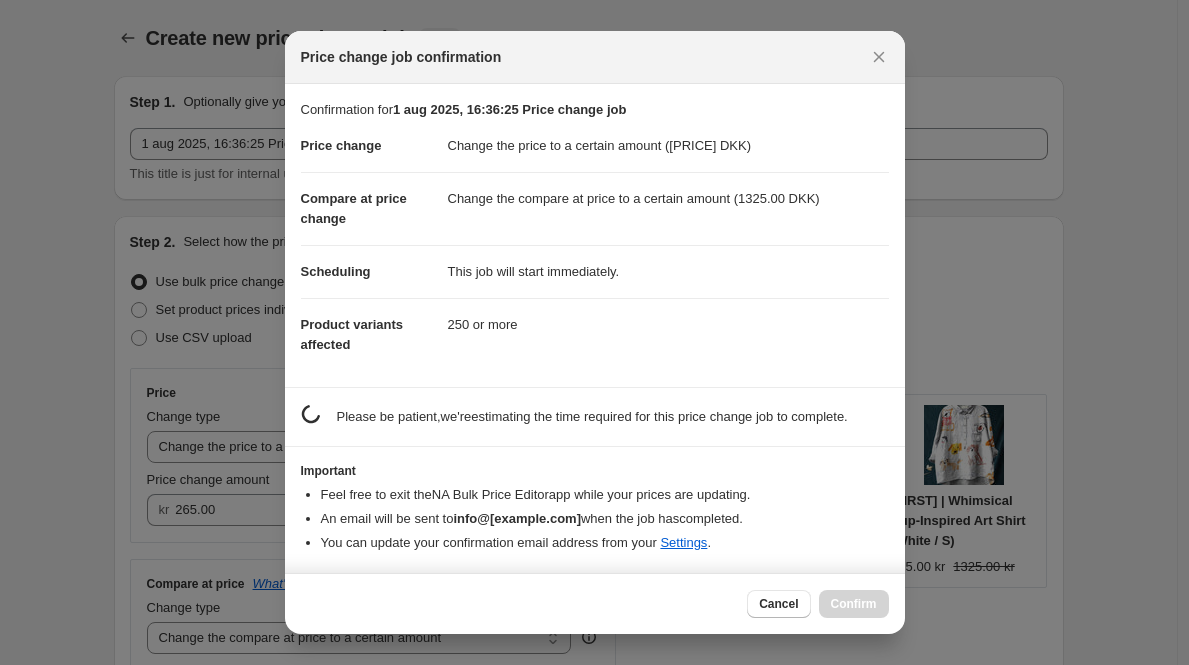 scroll, scrollTop: 0, scrollLeft: 0, axis: both 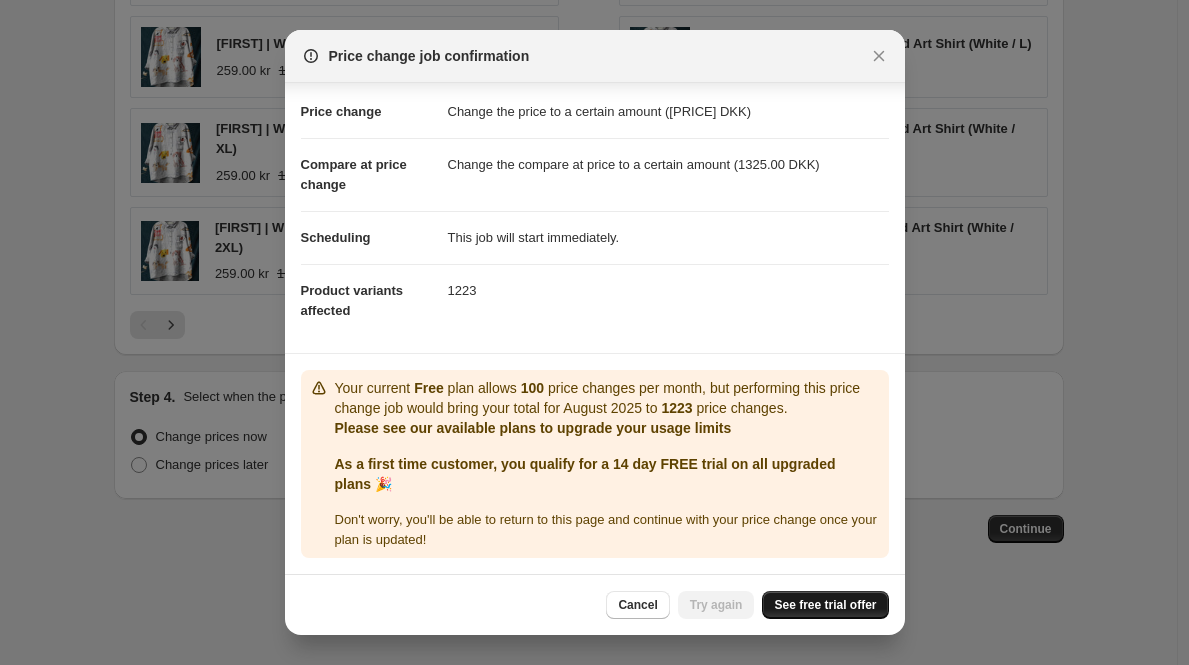 click on "See free trial offer" at bounding box center (825, 605) 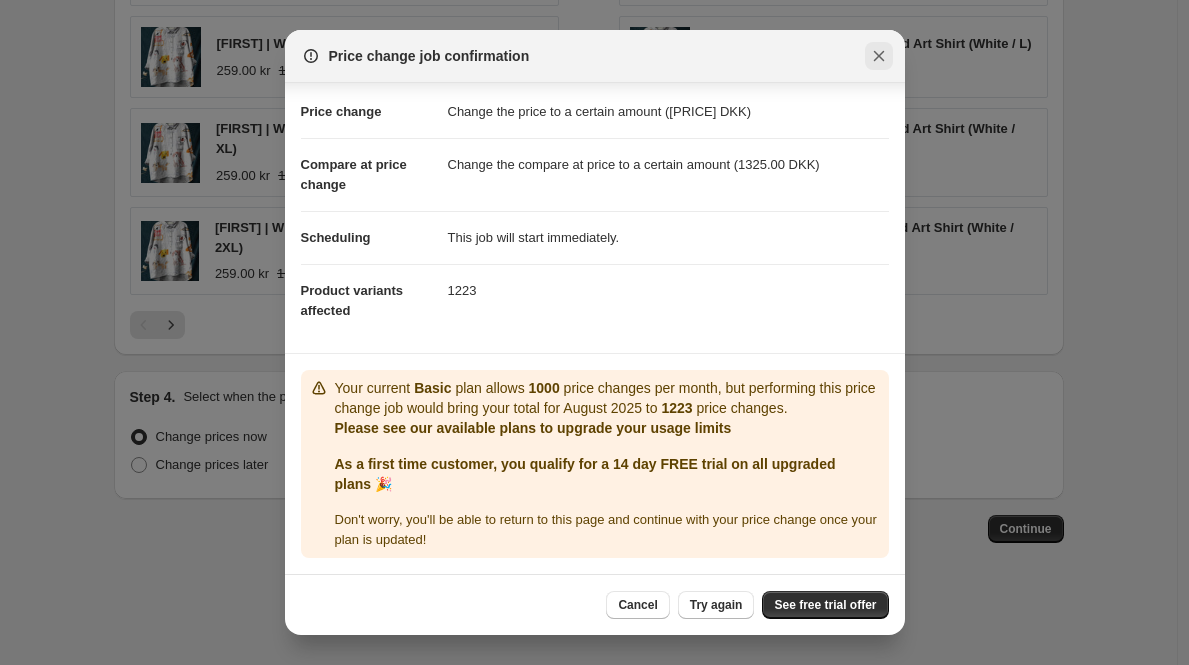 click at bounding box center [879, 56] 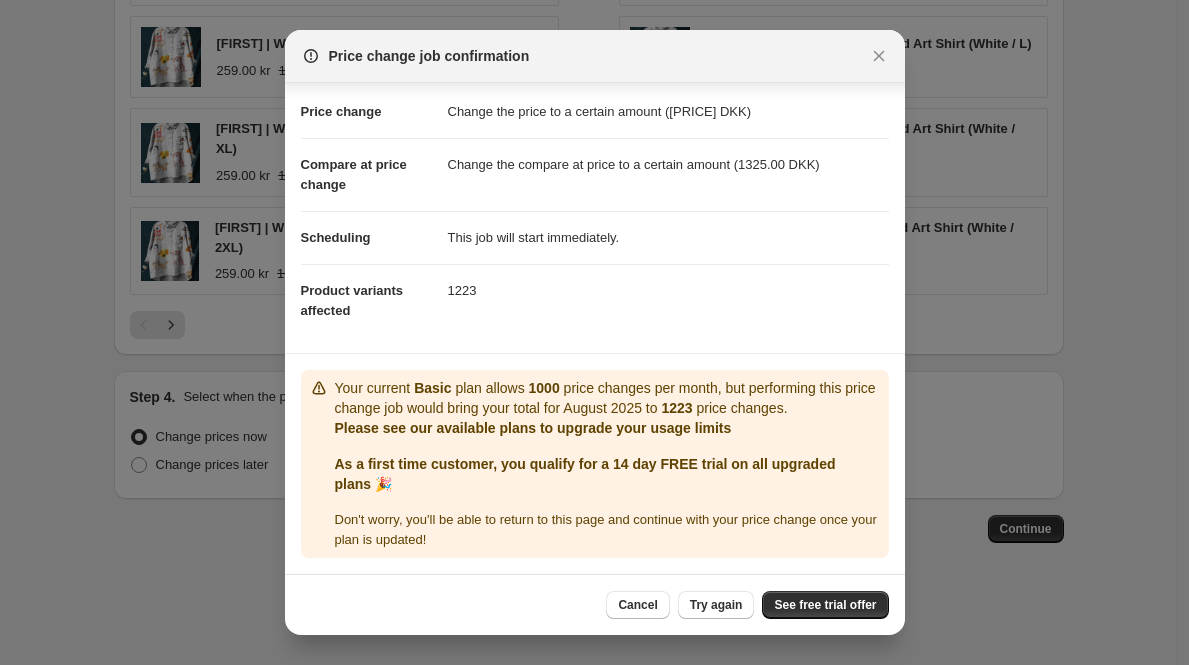 scroll, scrollTop: 1694, scrollLeft: 0, axis: vertical 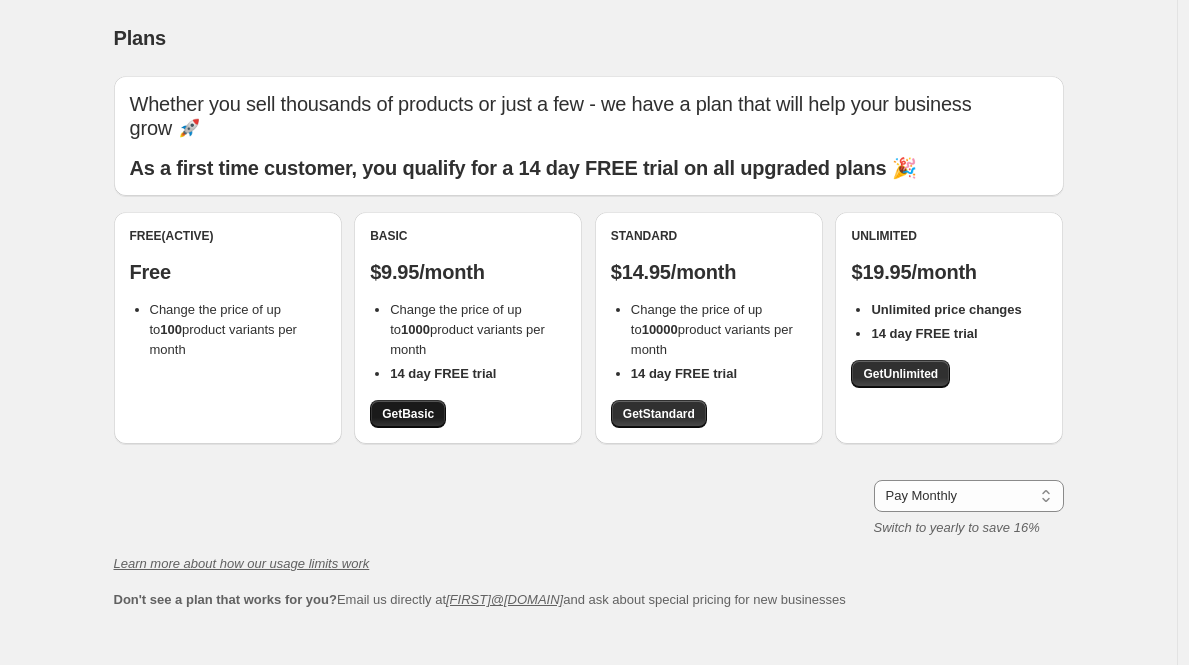 click on "Get  Basic" at bounding box center [408, 414] 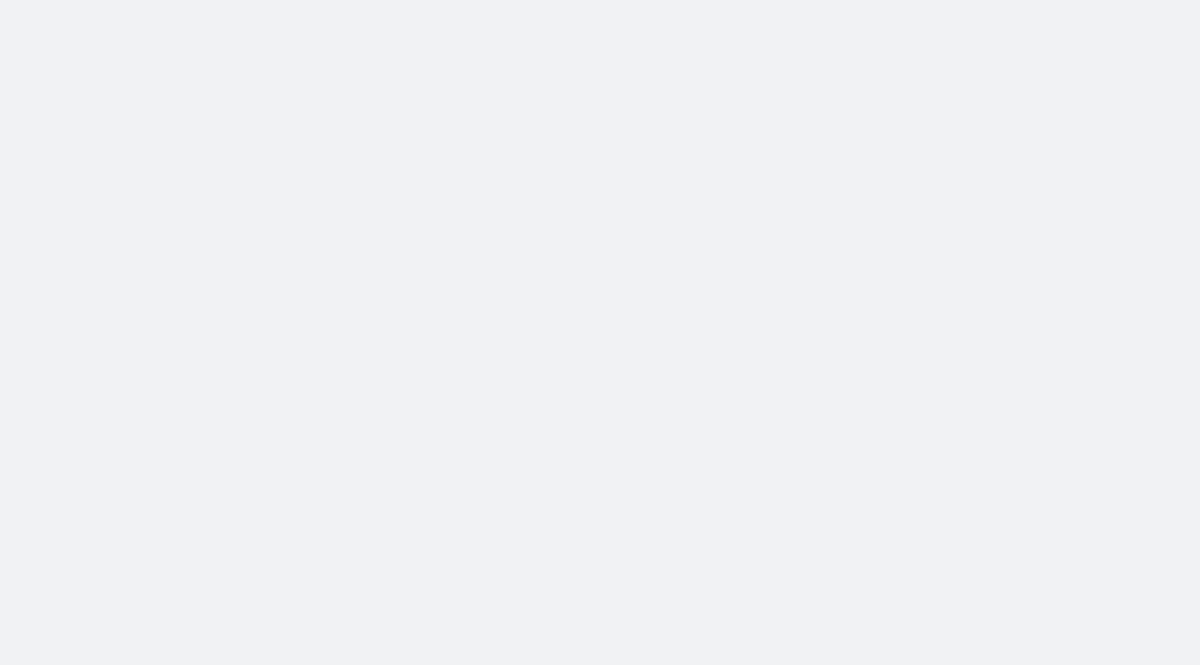 scroll, scrollTop: 0, scrollLeft: 0, axis: both 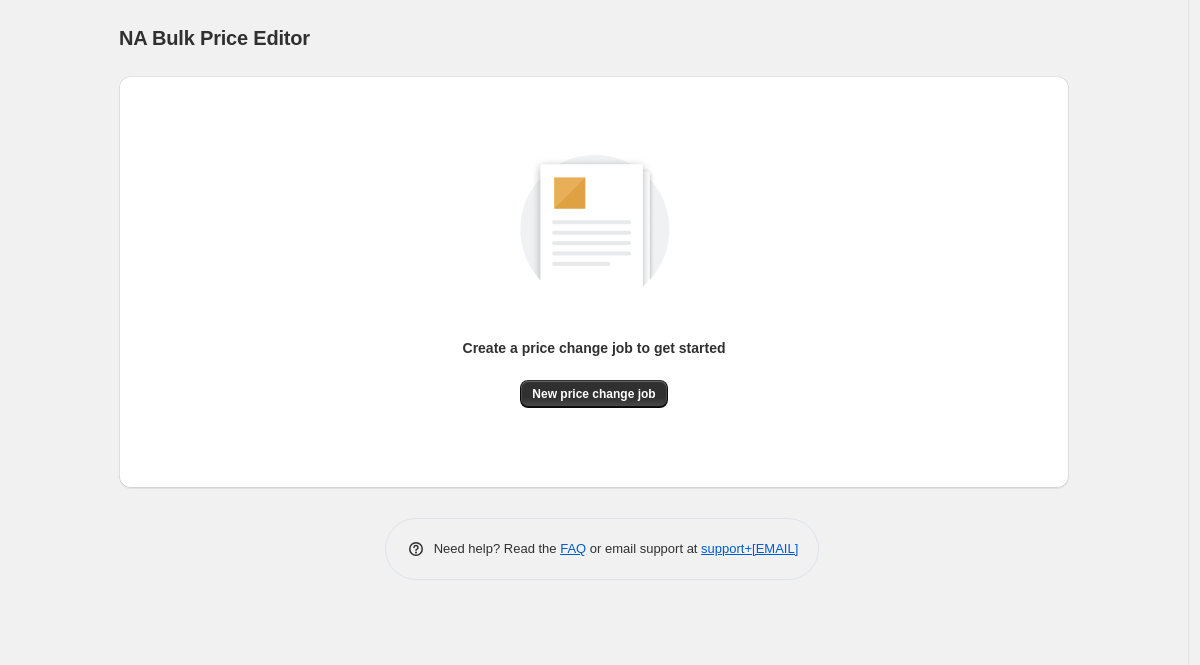 click on "NA Bulk Price Editor. This page is ready NA Bulk Price Editor Create a price change job to get started New price change job Need help? Read the   FAQ   or email support at   support+a60962@northern-apps.com" at bounding box center (594, 305) 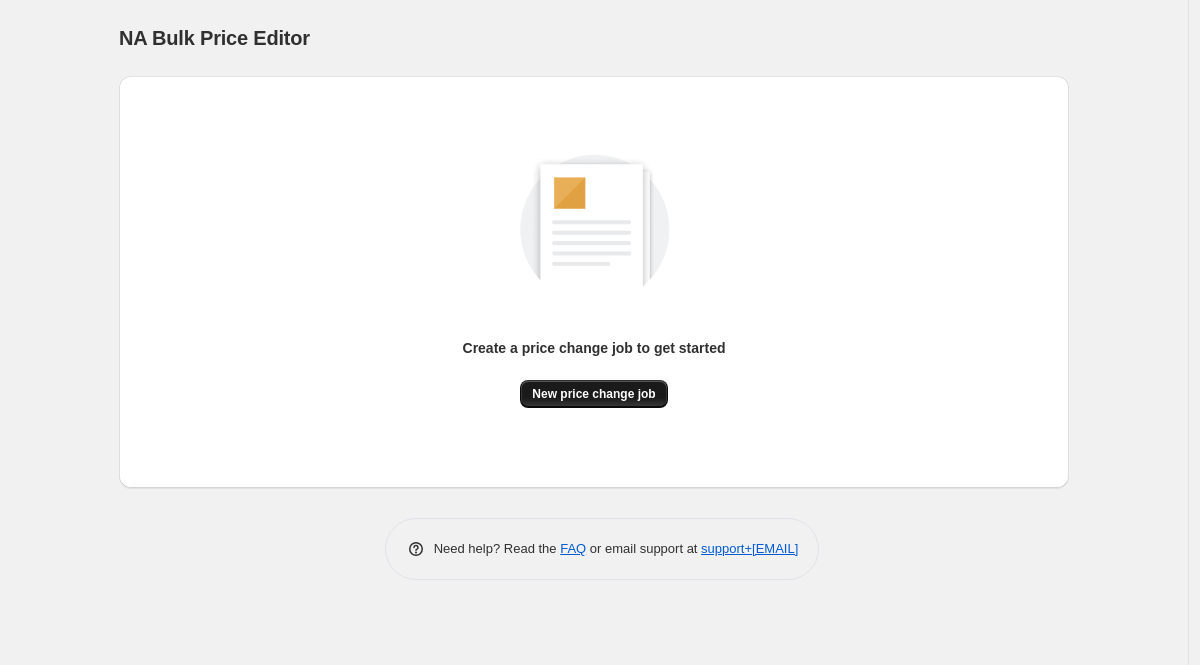 click on "New price change job" at bounding box center [593, 394] 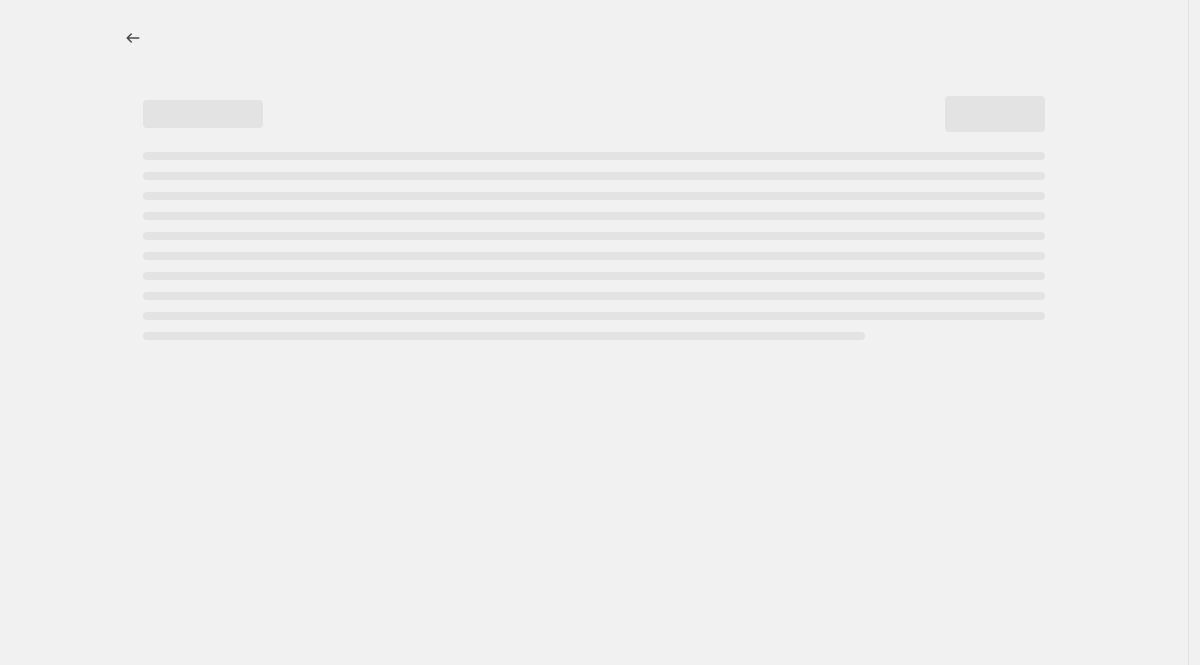 select on "percentage" 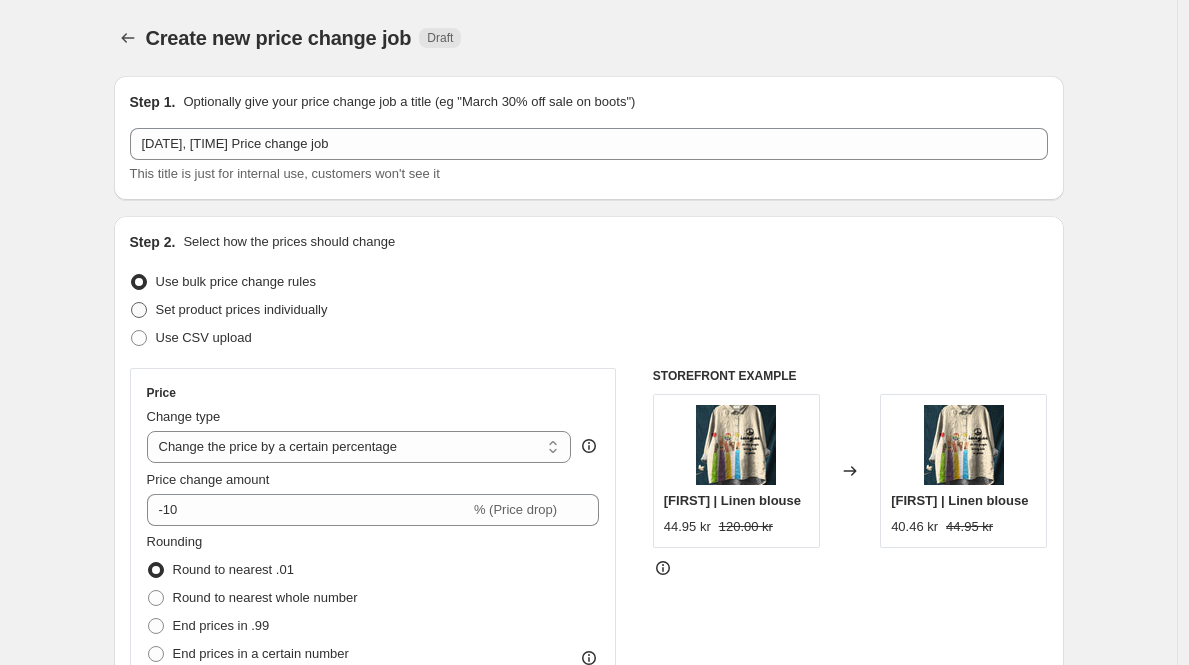 scroll, scrollTop: 191, scrollLeft: 0, axis: vertical 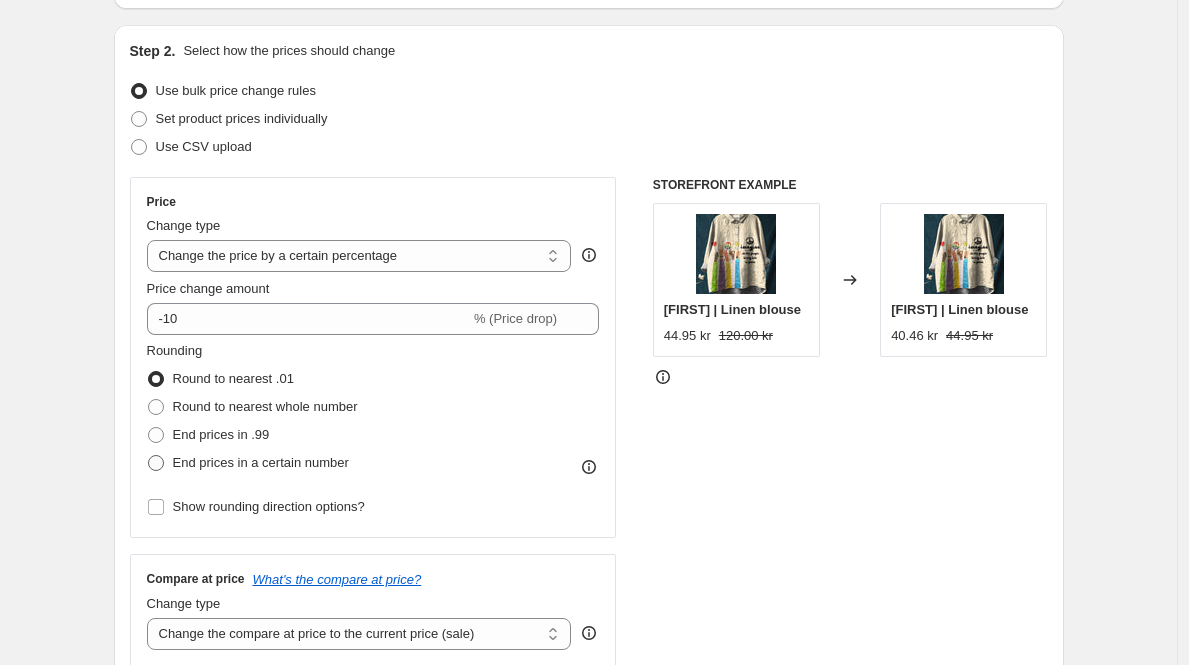 click at bounding box center (156, 463) 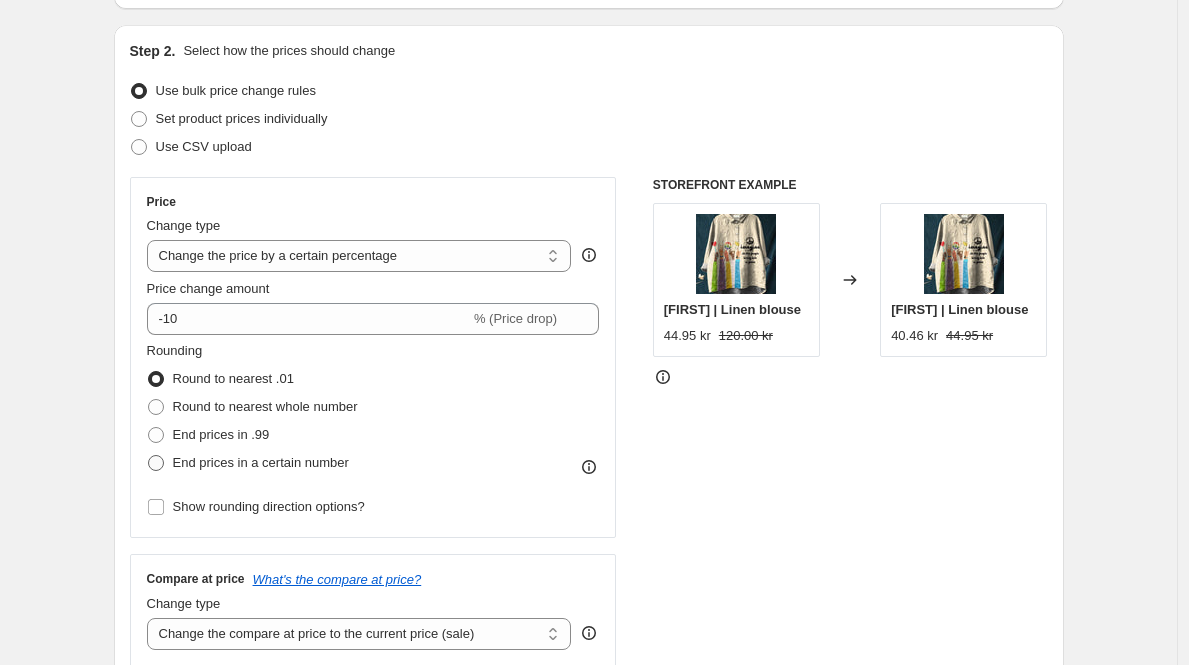 radio on "true" 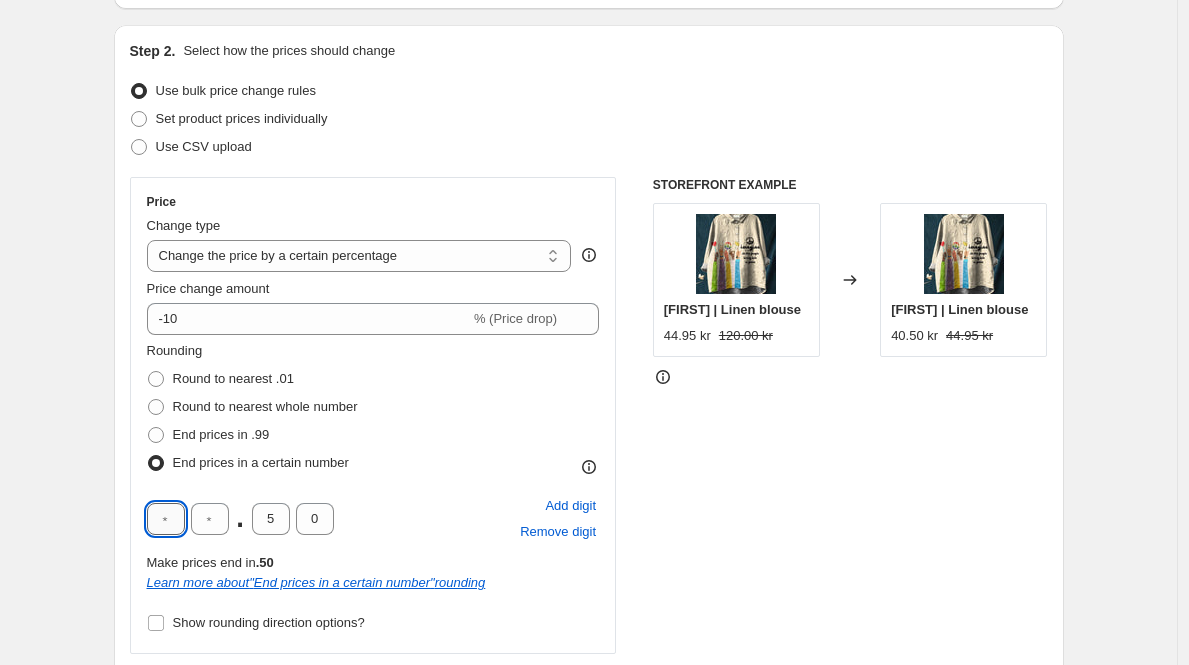 click at bounding box center [166, 519] 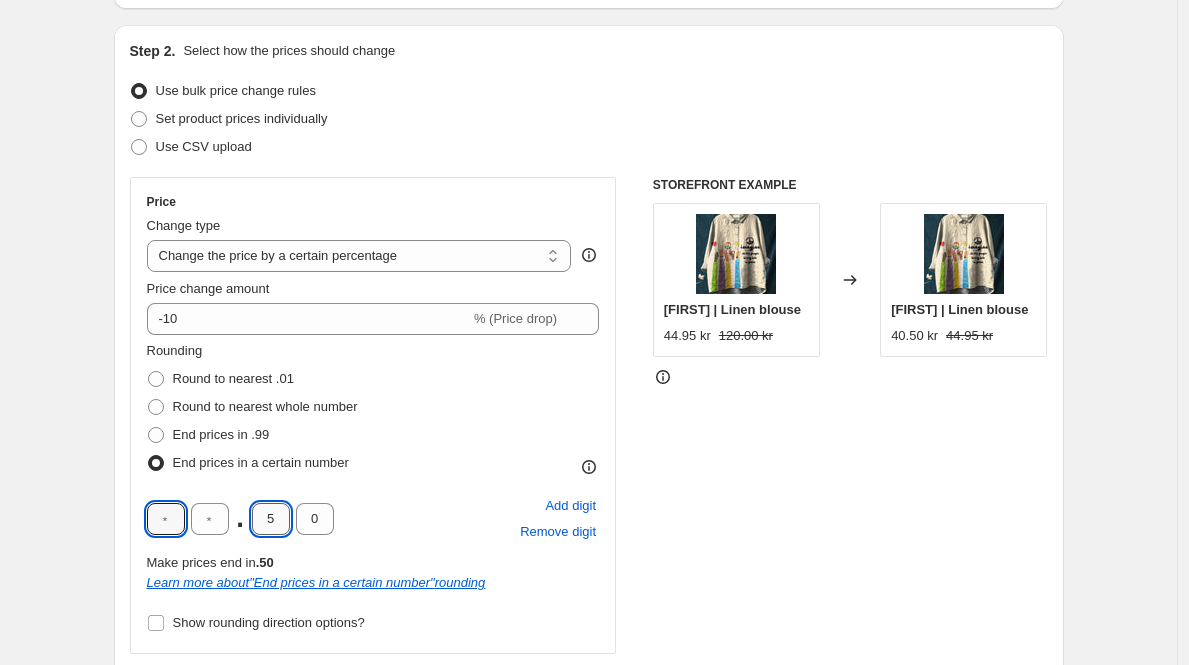 click on "5" at bounding box center (271, 519) 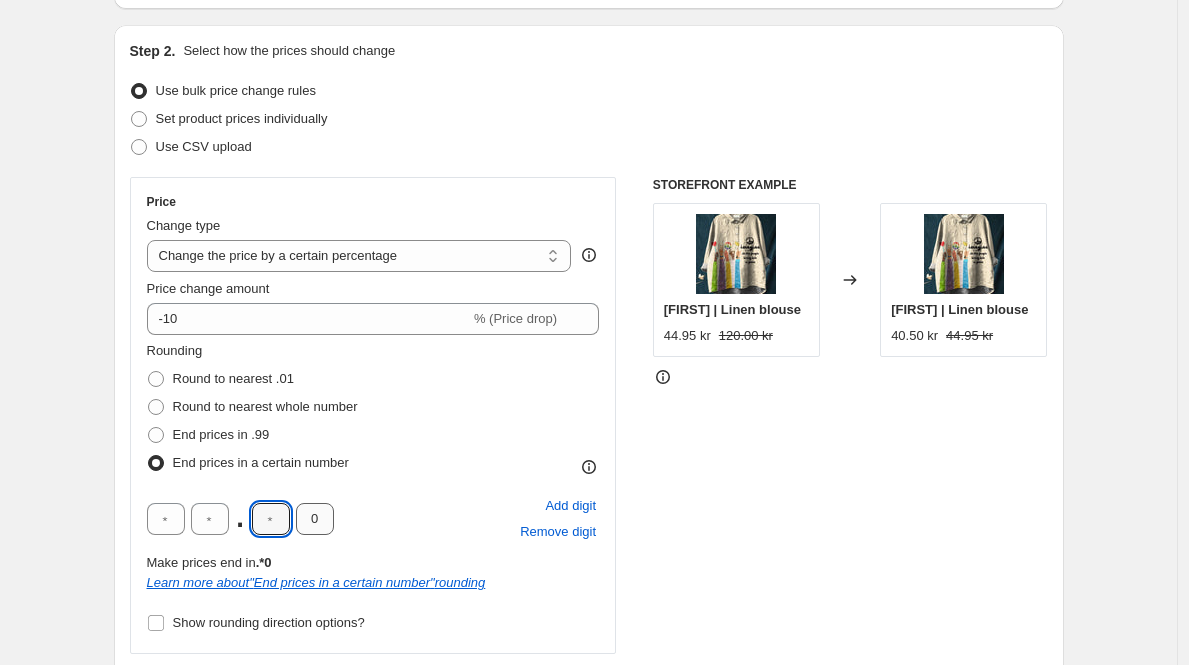 type 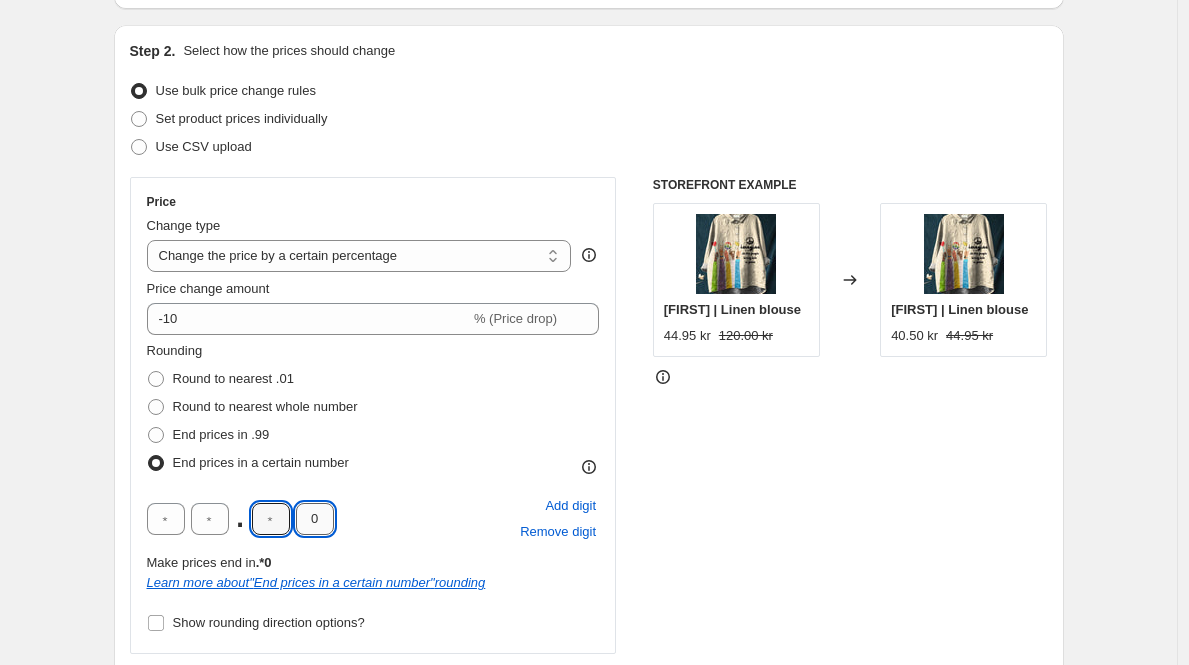click on "0" at bounding box center [315, 519] 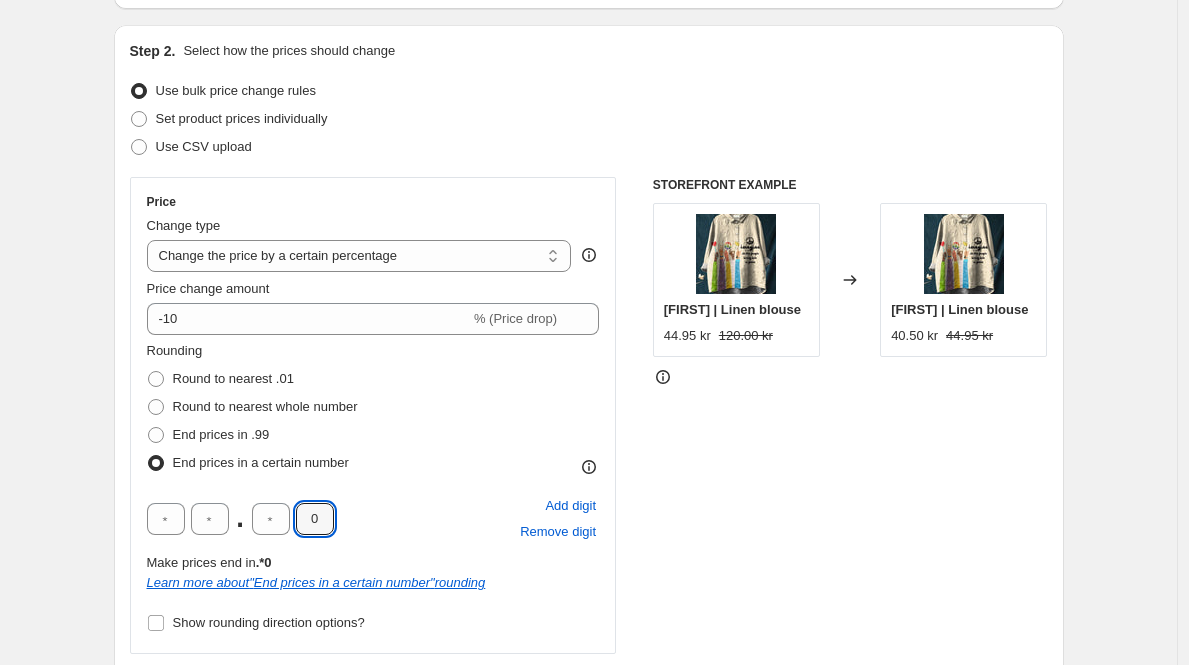 drag, startPoint x: 313, startPoint y: 528, endPoint x: 367, endPoint y: 594, distance: 85.276024 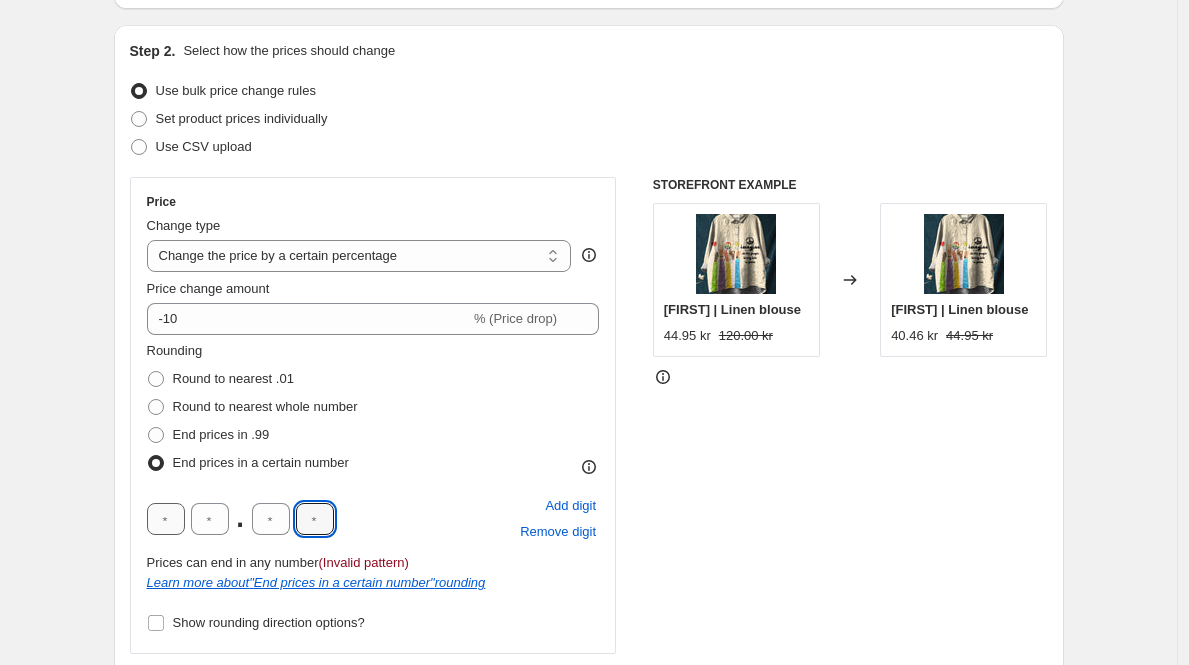 type 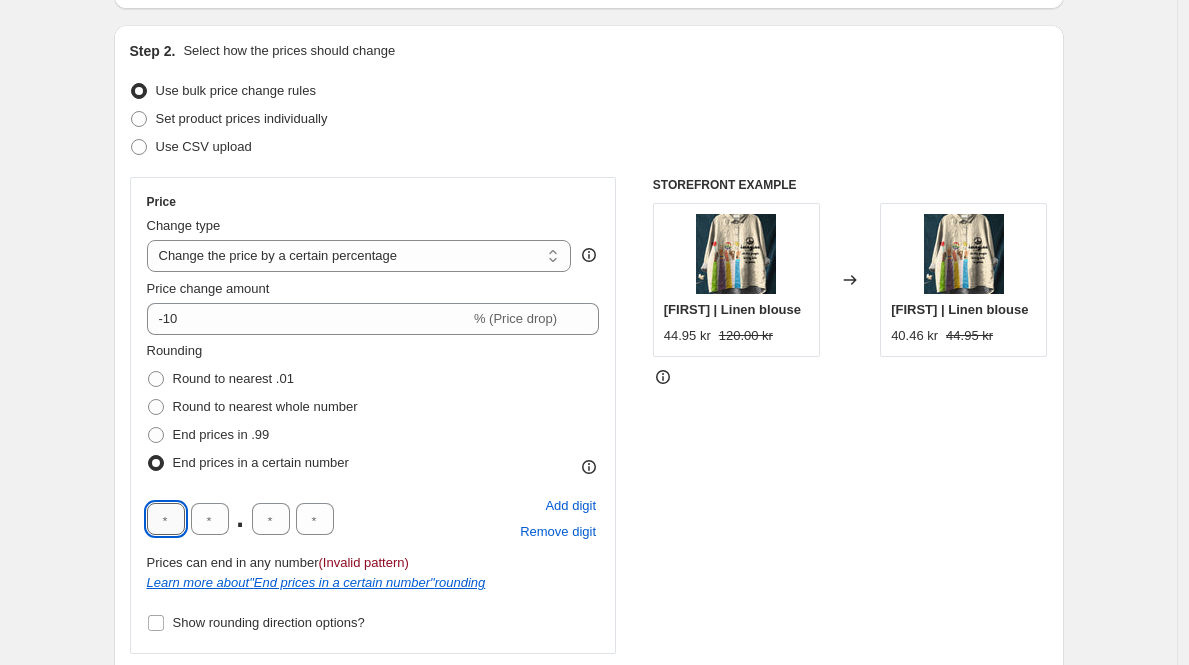 click at bounding box center [166, 519] 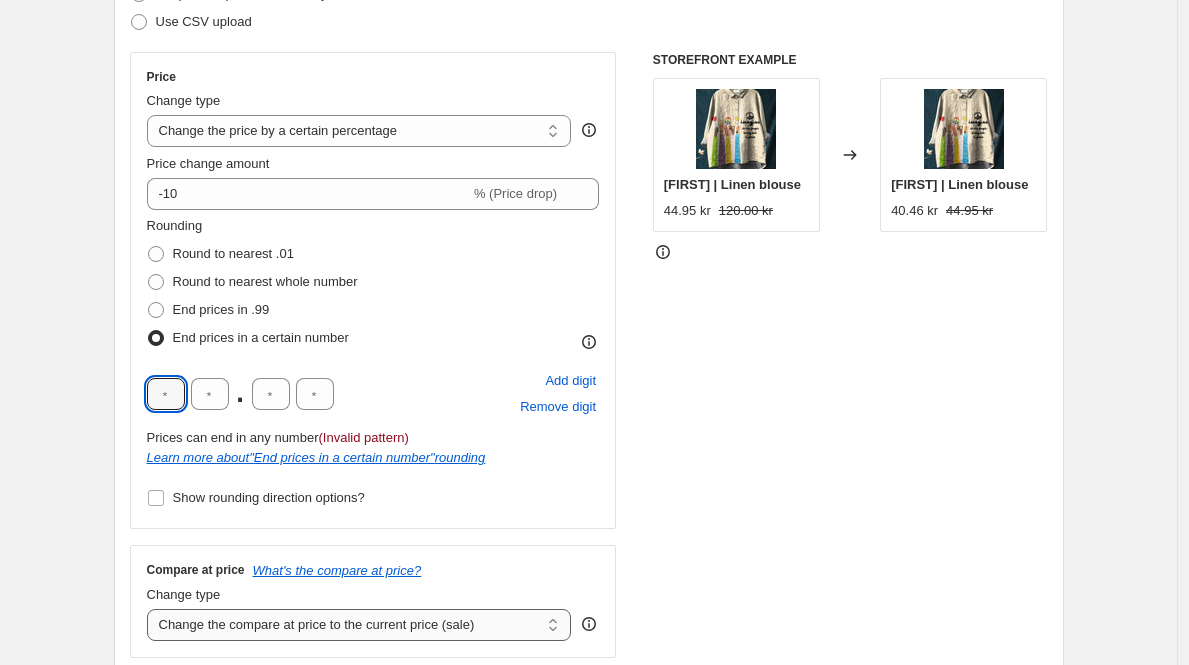 scroll, scrollTop: 0, scrollLeft: 0, axis: both 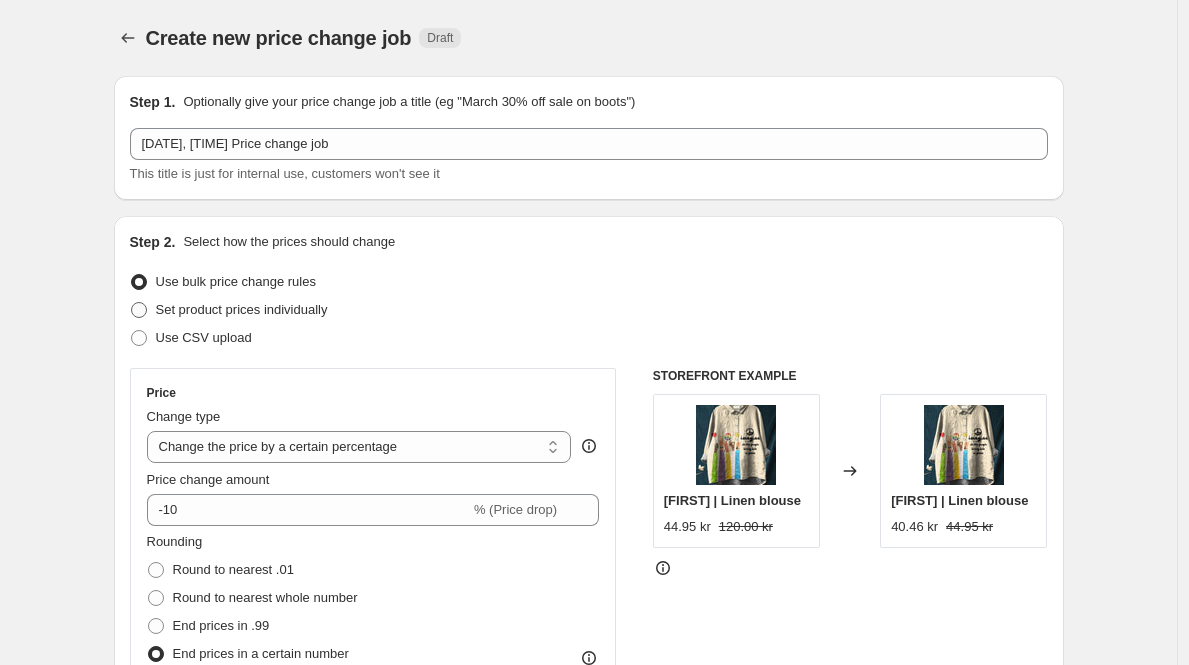 click at bounding box center (139, 310) 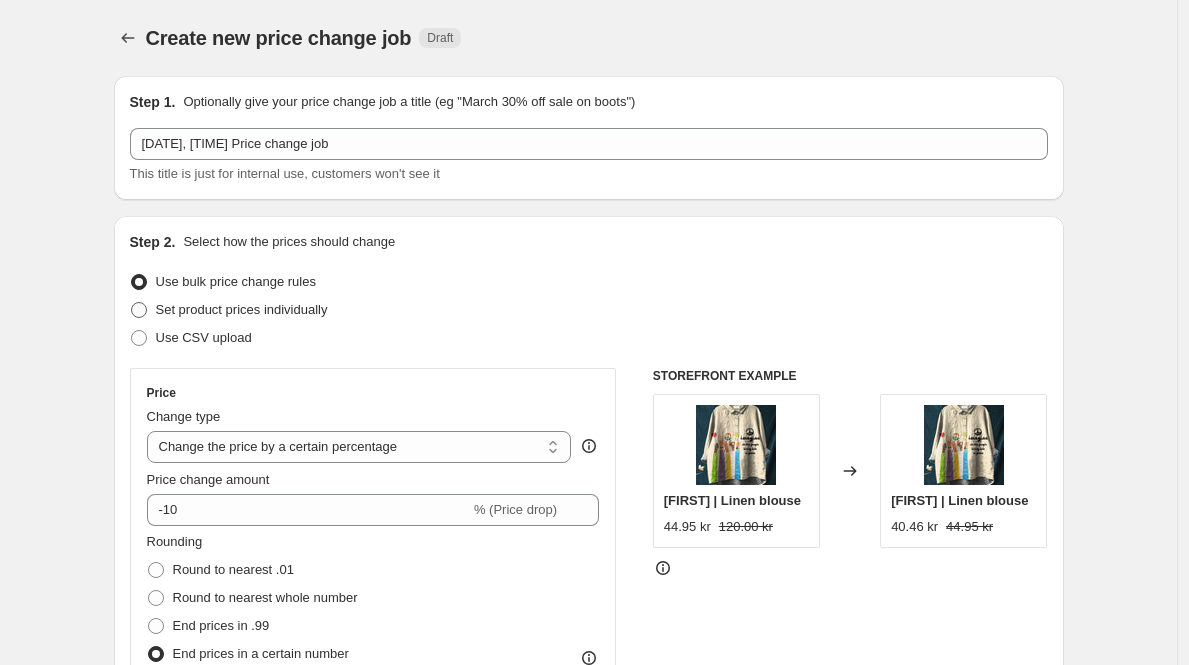 radio on "true" 